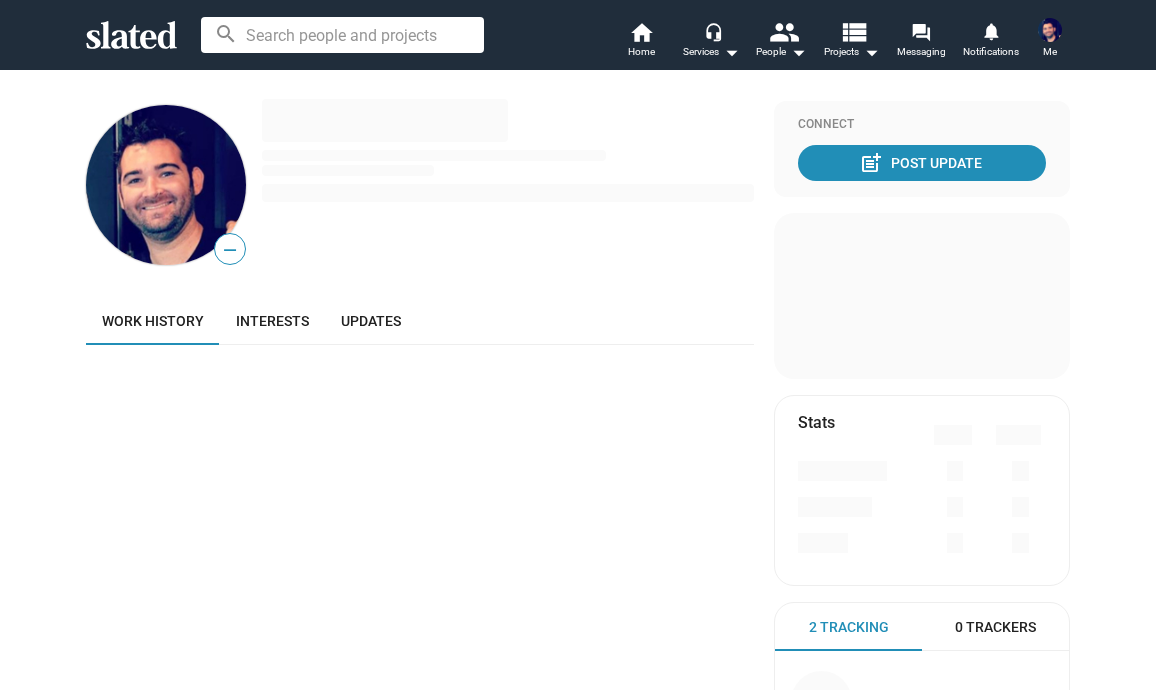 scroll, scrollTop: 0, scrollLeft: 0, axis: both 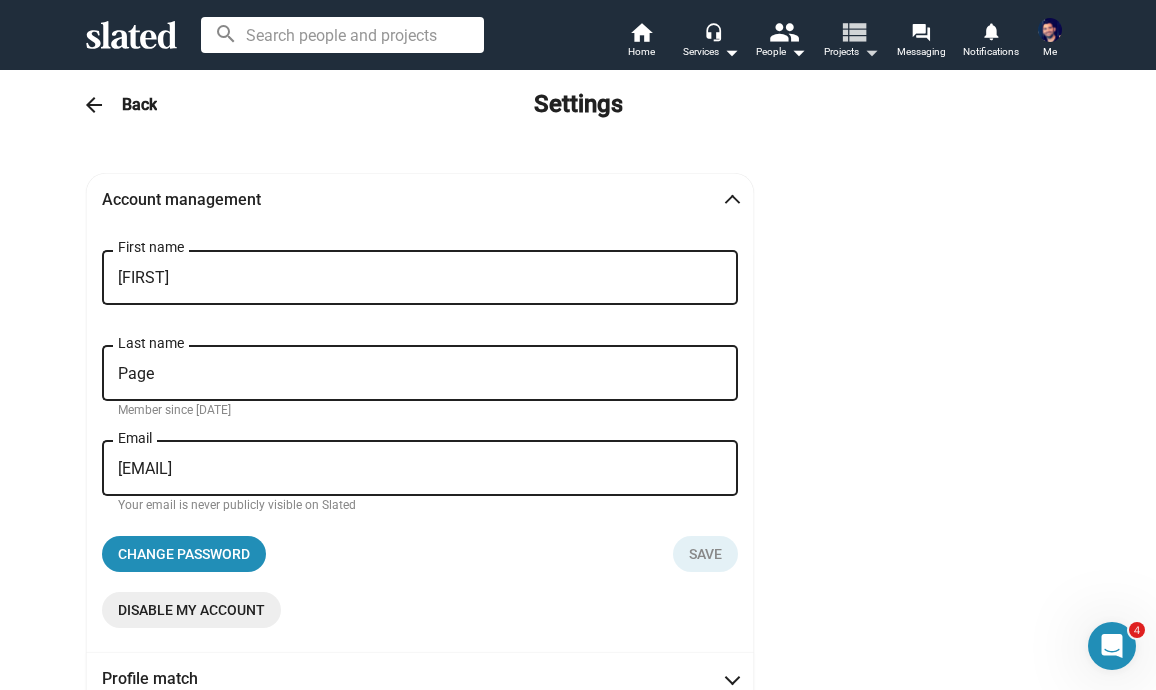 click on "arrow_drop_down" at bounding box center (871, 52) 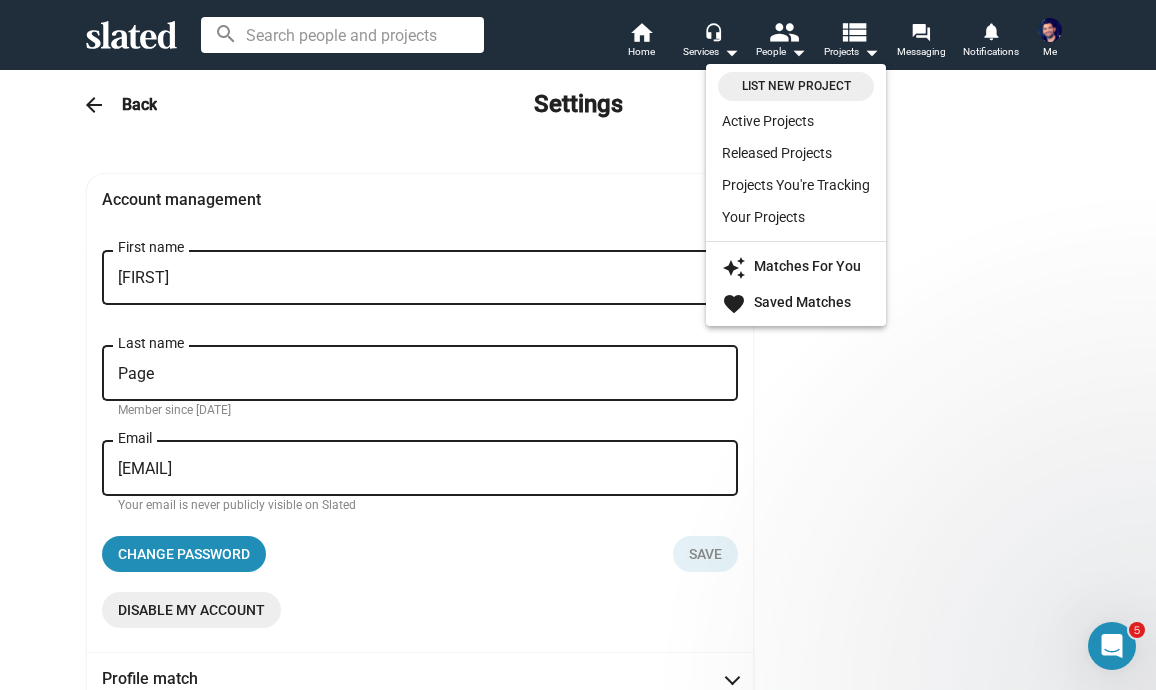 click at bounding box center (578, 345) 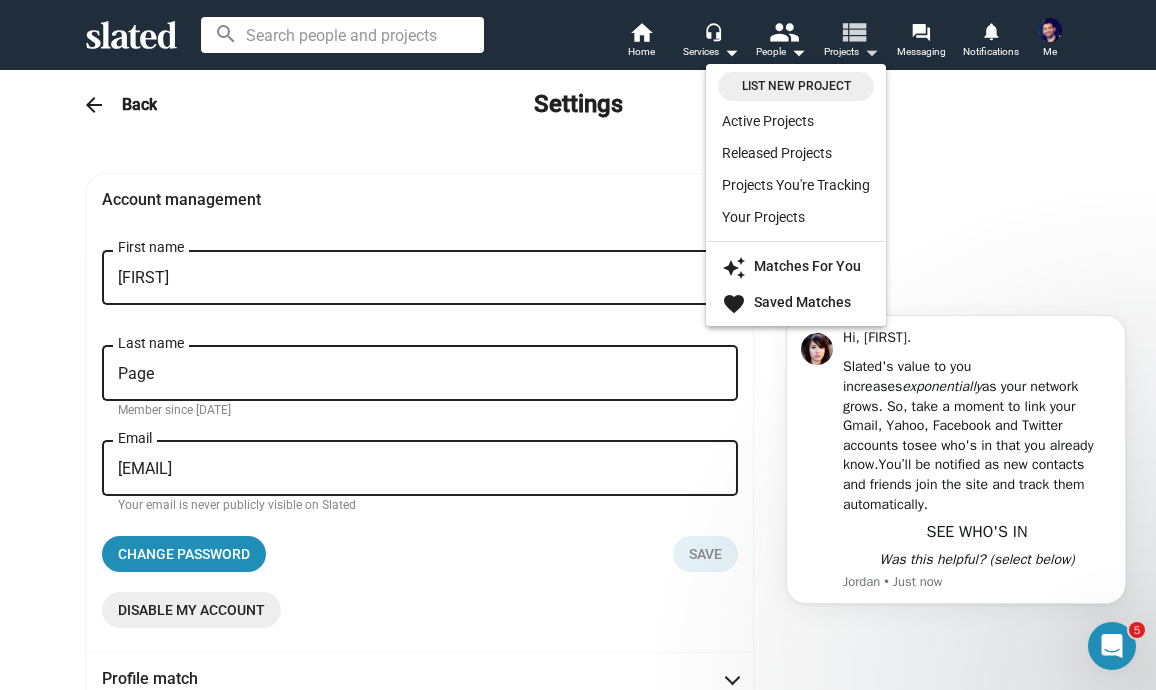 scroll, scrollTop: 0, scrollLeft: 0, axis: both 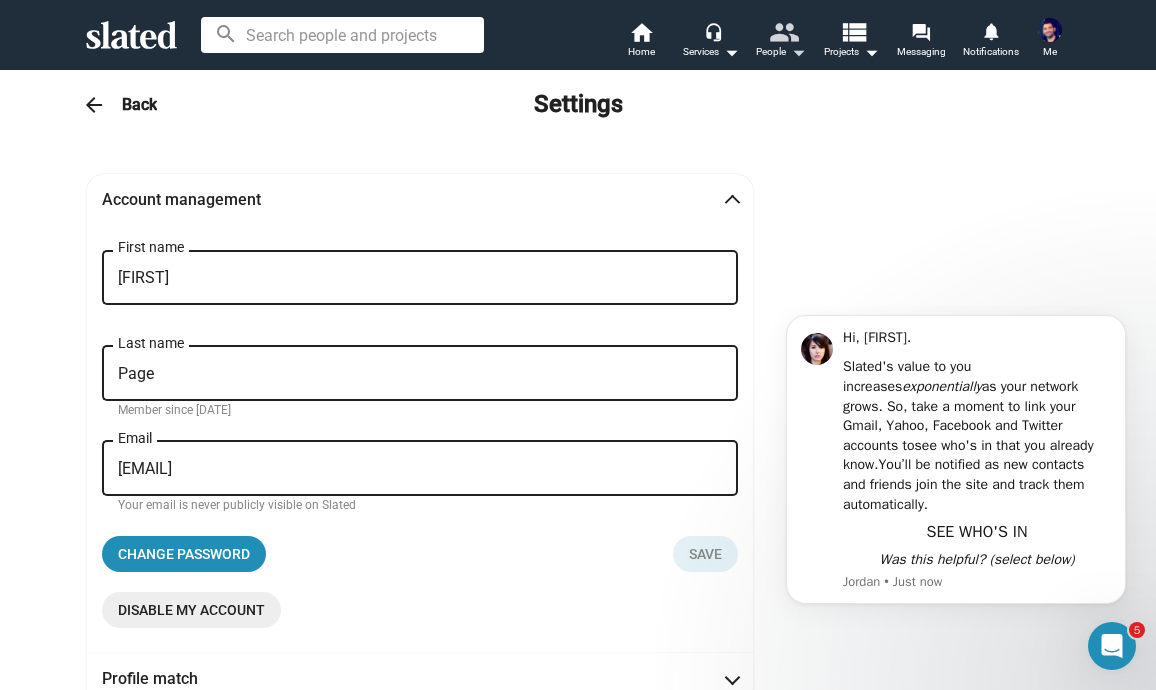 click on "People  arrow_drop_down" at bounding box center (781, 52) 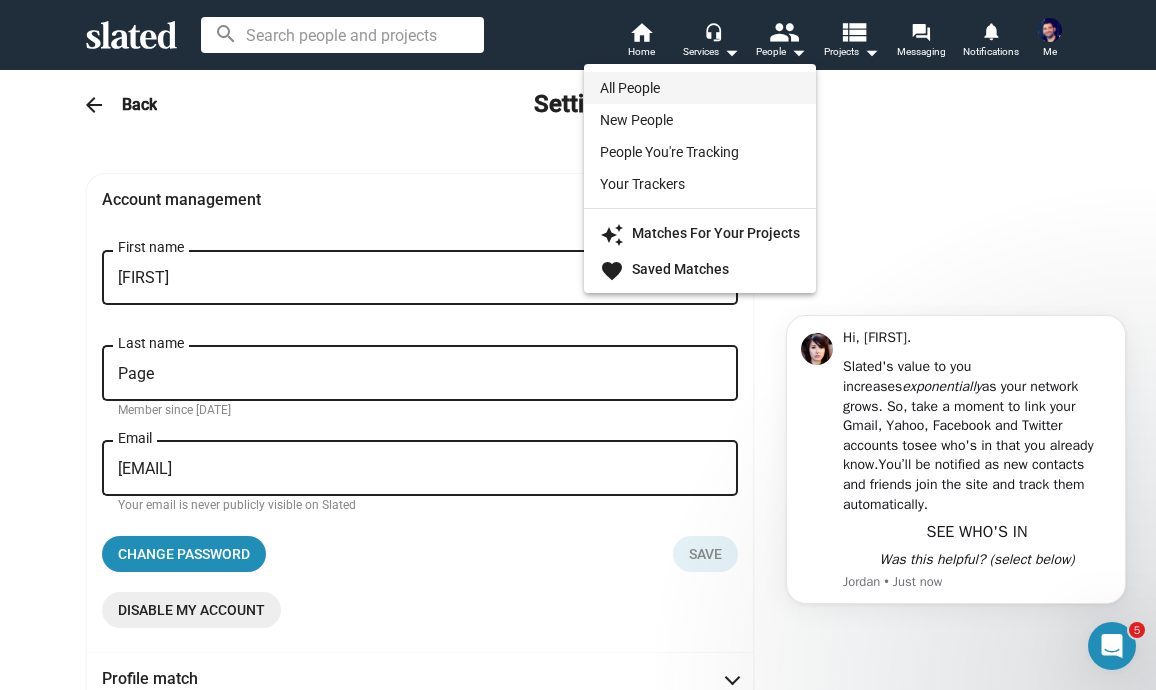 click on "All People" at bounding box center [700, 88] 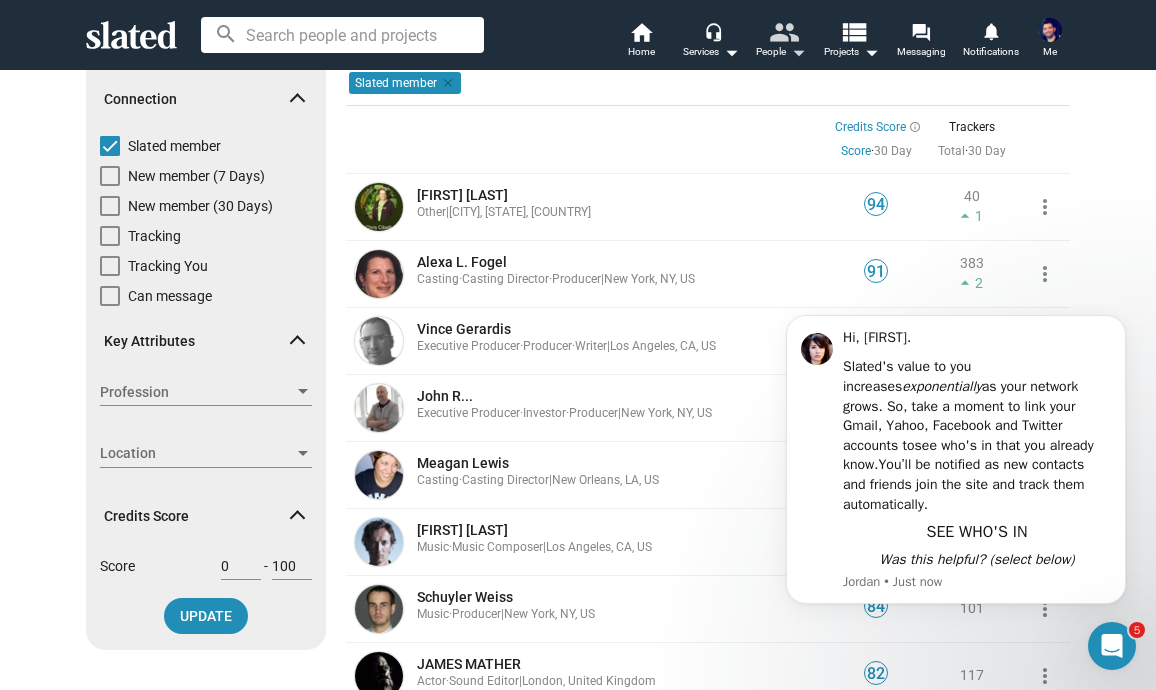 scroll, scrollTop: 88, scrollLeft: 0, axis: vertical 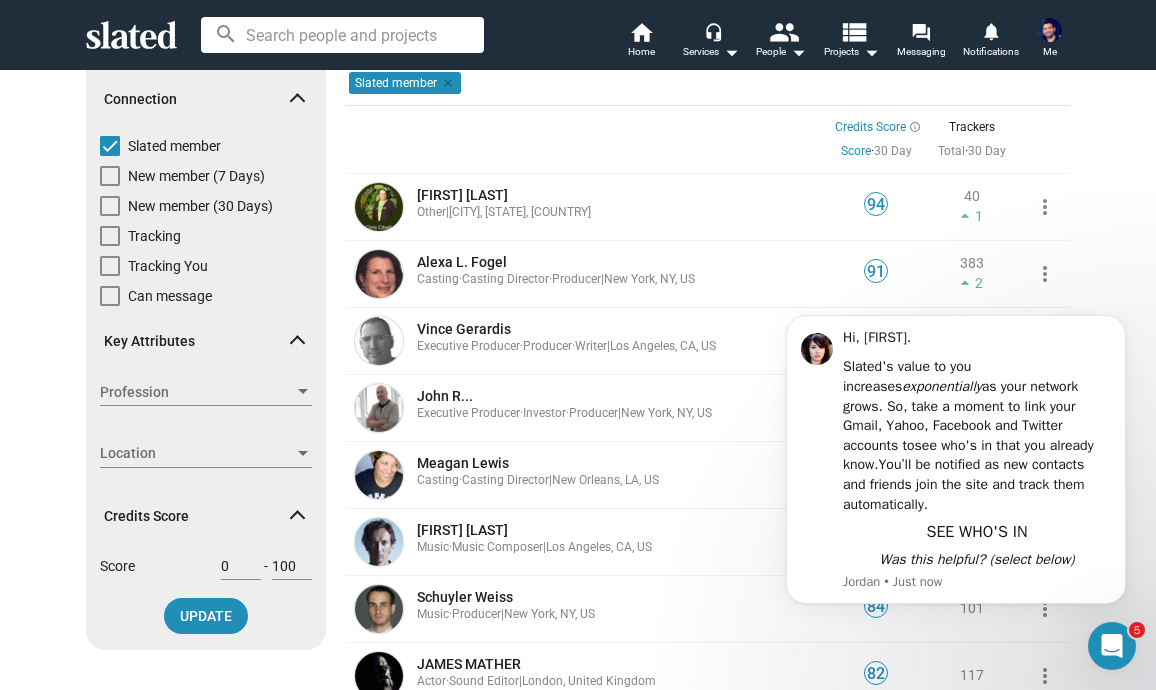 click on "Profession" at bounding box center (197, 392) 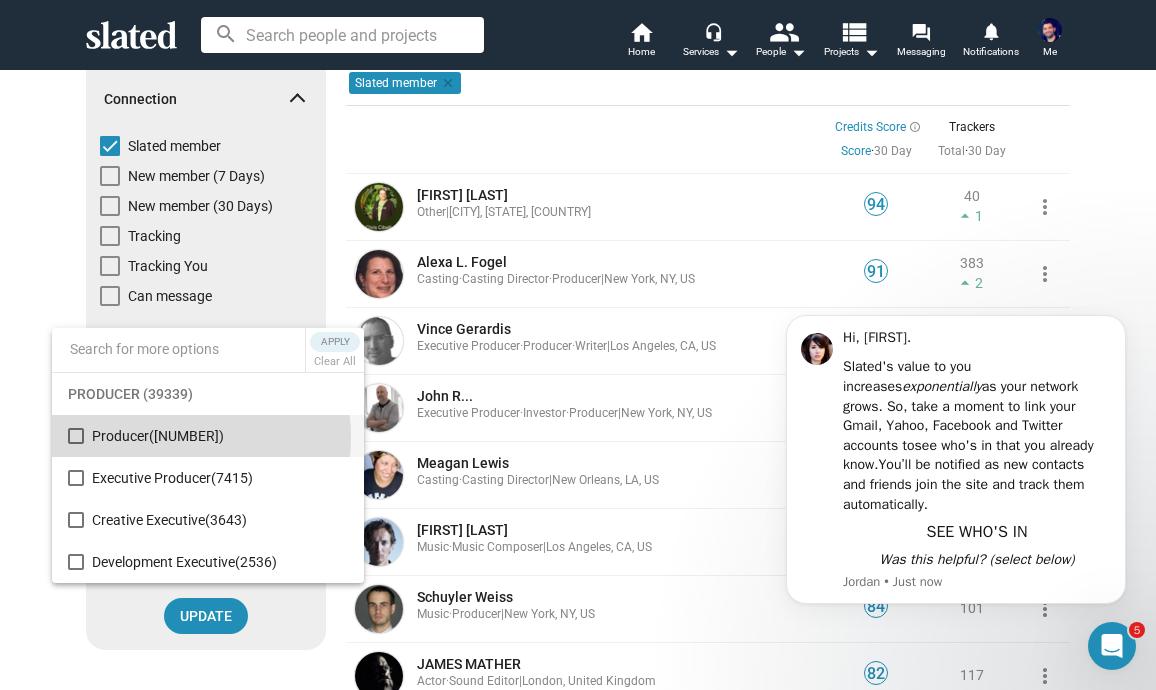 click on "([NUMBER])" at bounding box center [186, 436] 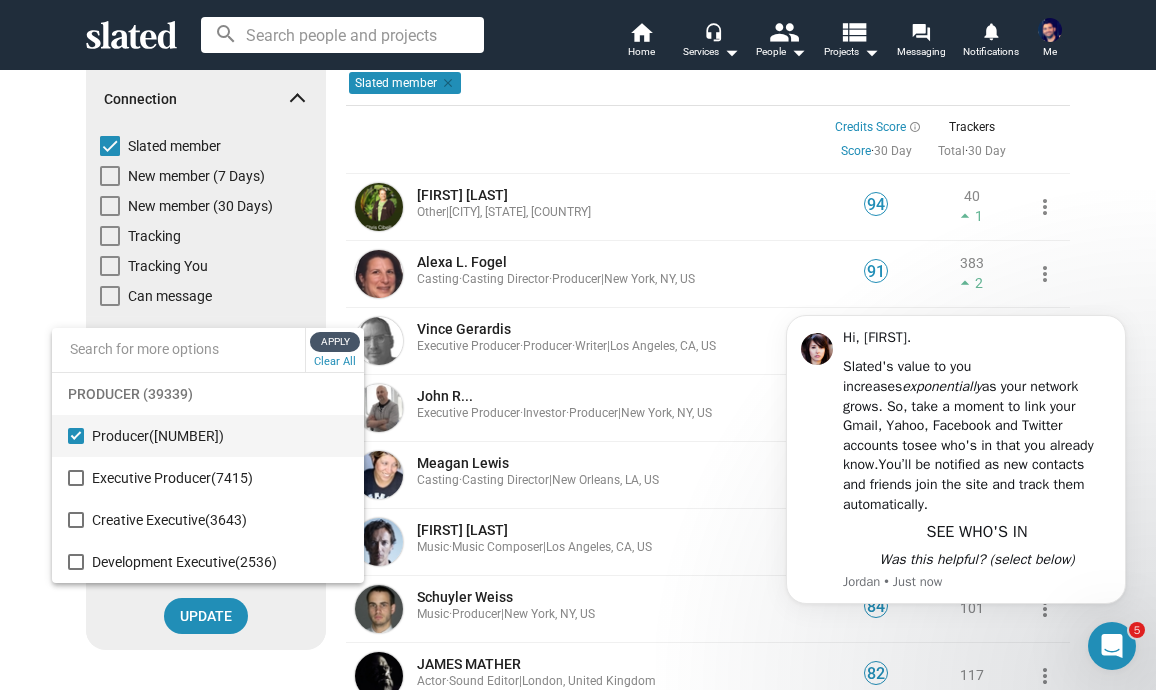 click on "Apply" at bounding box center (335, 342) 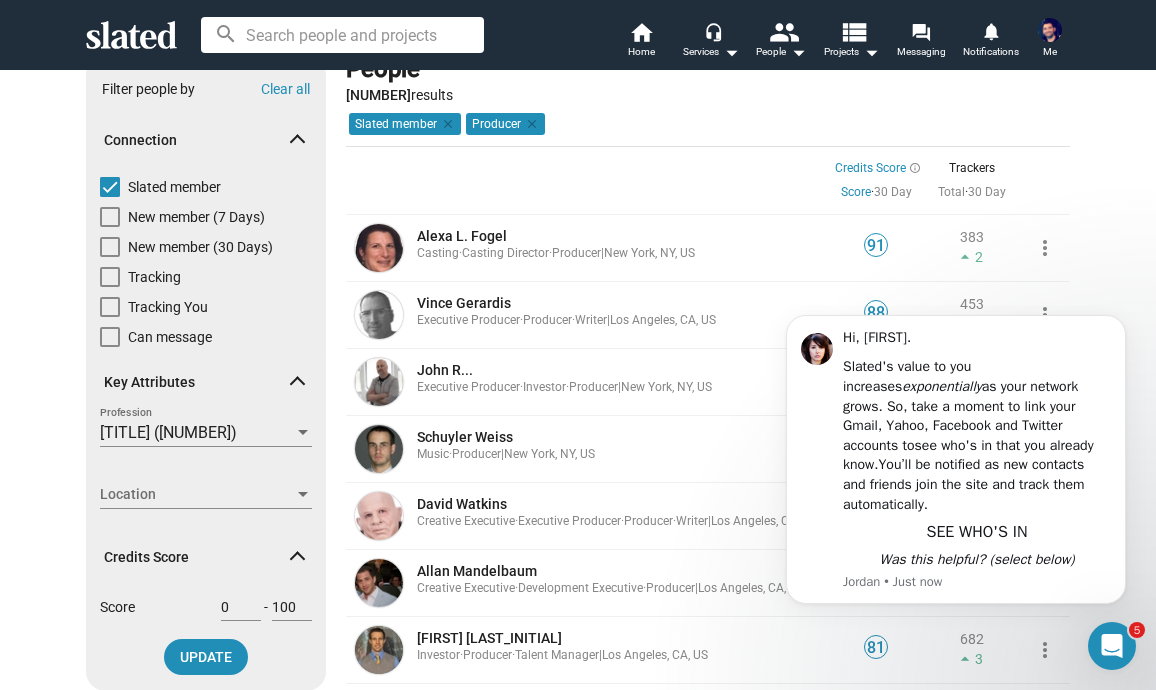 scroll, scrollTop: 48, scrollLeft: 0, axis: vertical 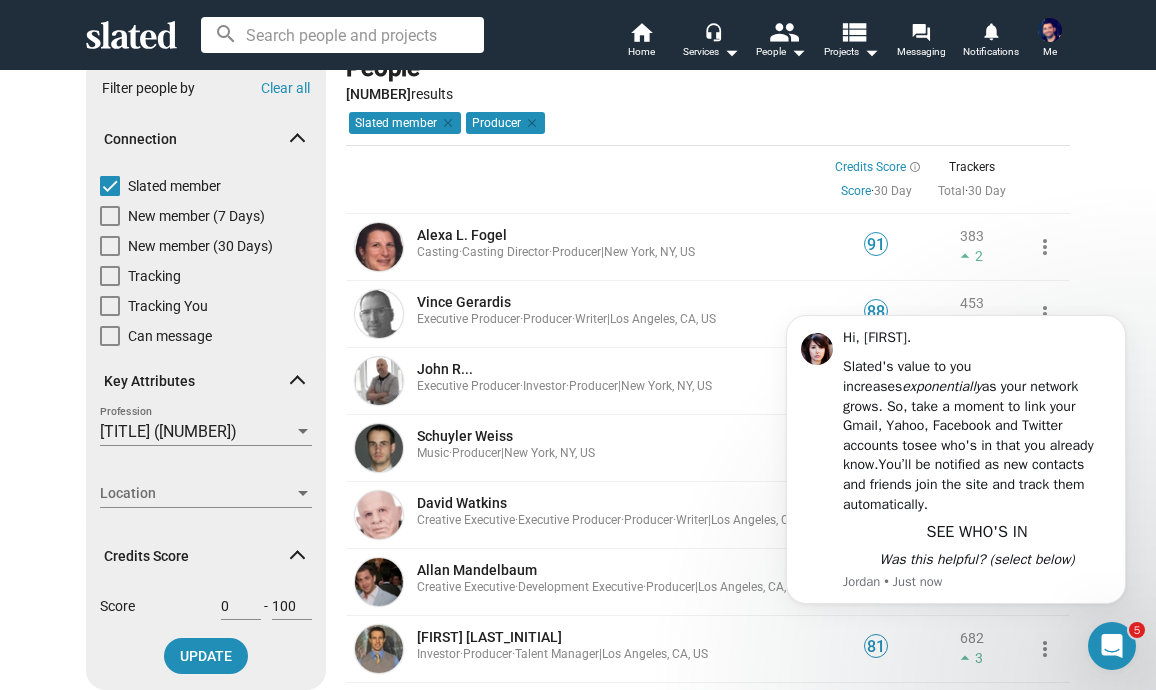 click on "Location" at bounding box center (197, 493) 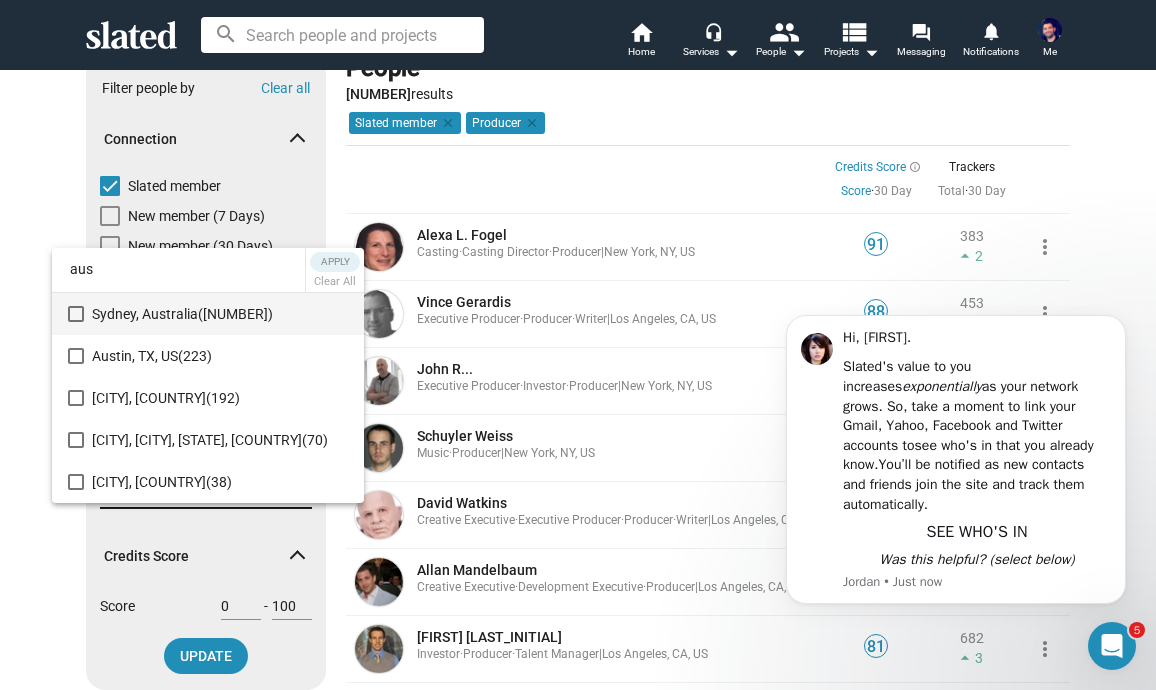 type on "aus" 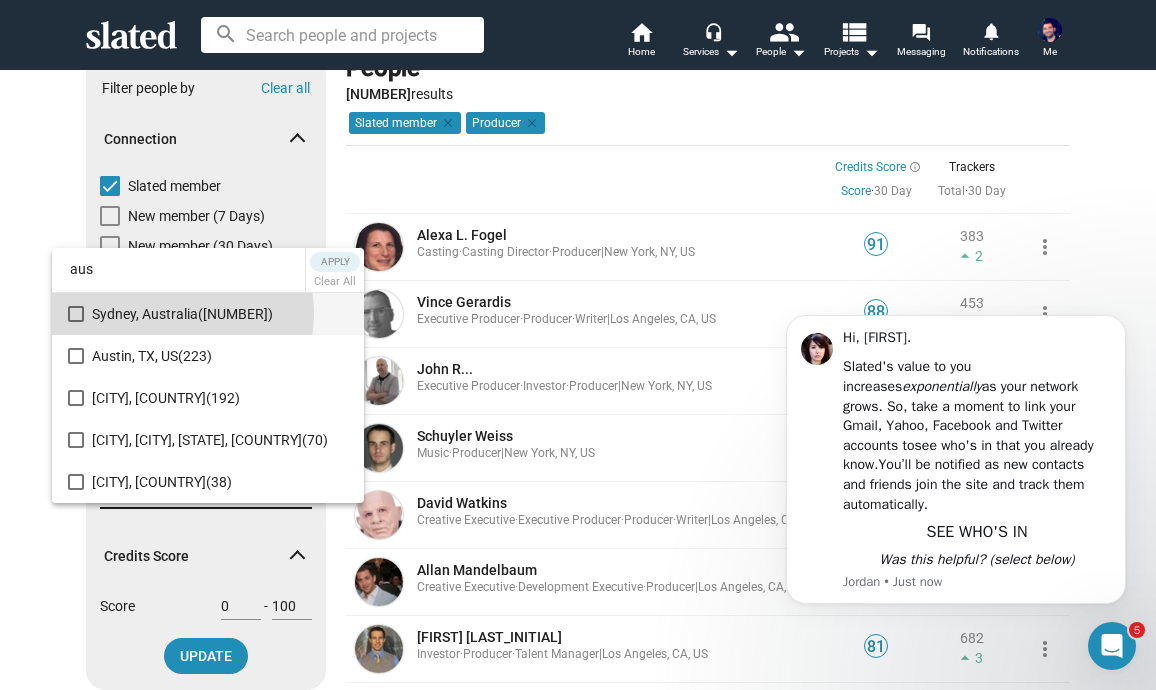 click on "[CITY], [COUNTRY]  ([NUMBER])" at bounding box center [220, 314] 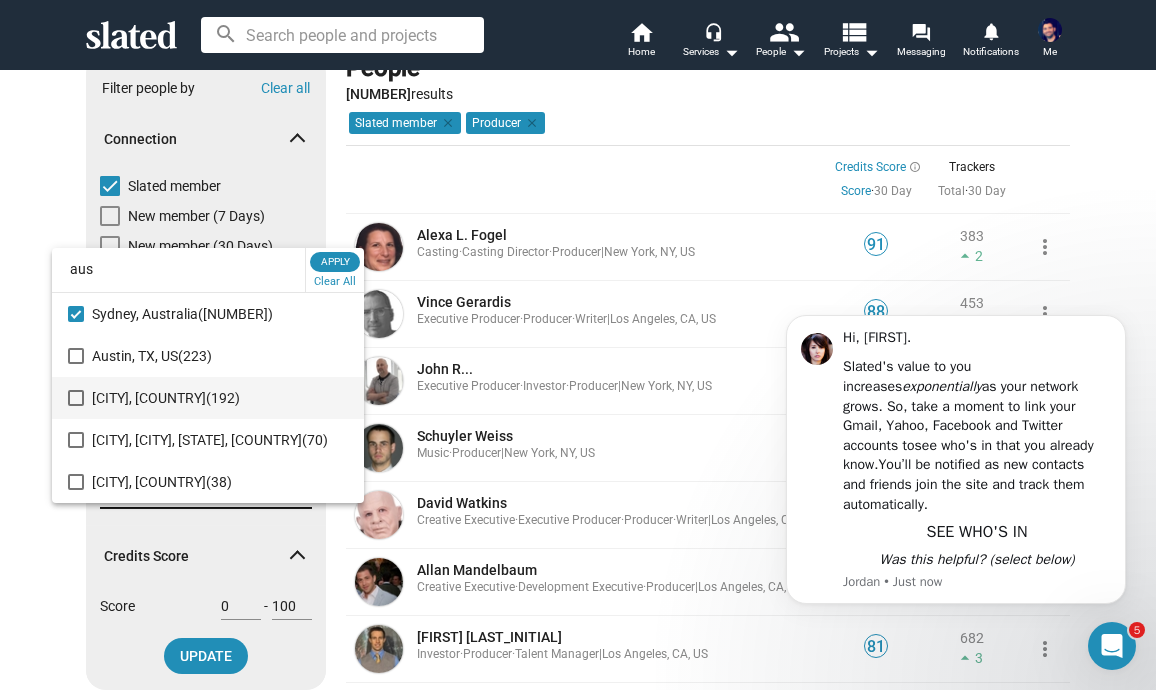 click on "[CITY], [COUNTRY]  ([NUMBER])" at bounding box center [220, 398] 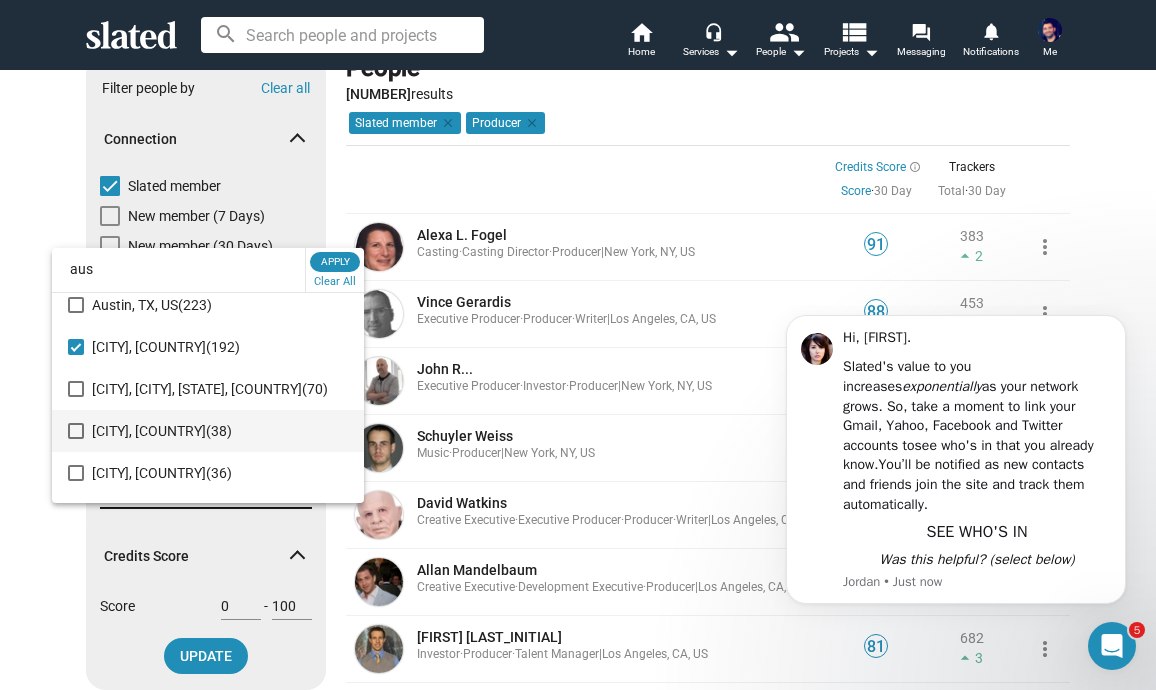 scroll, scrollTop: 52, scrollLeft: 0, axis: vertical 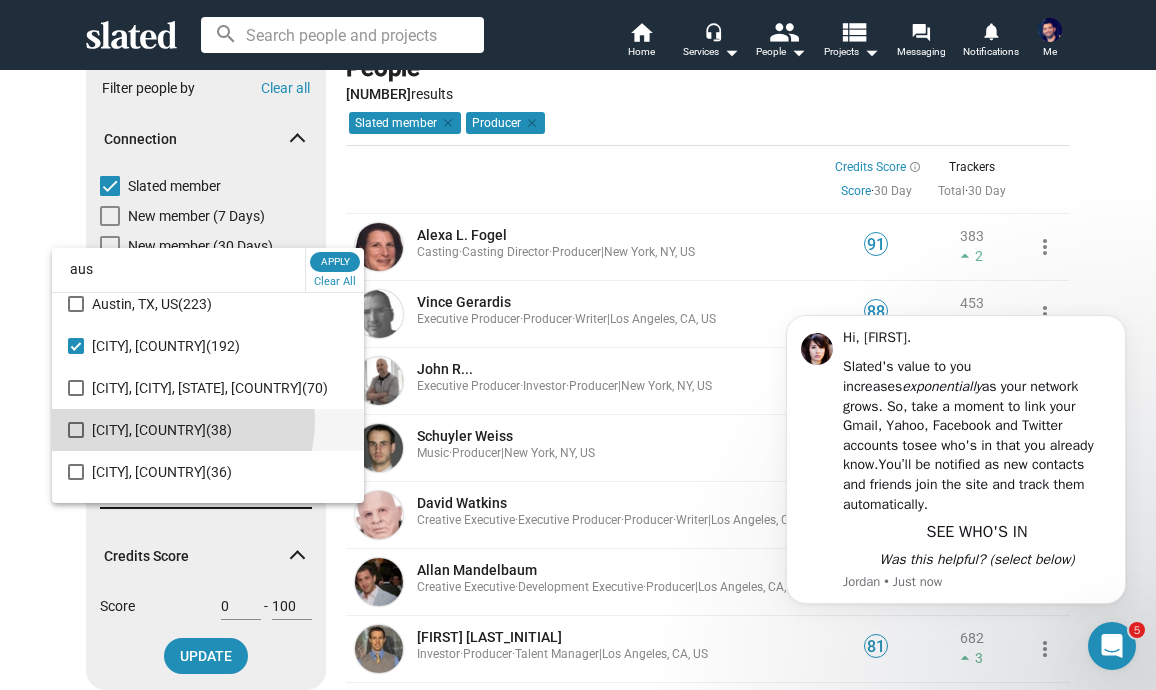 click on "[CITY], [COUNTRY]  ([NUMBER])" at bounding box center (220, 430) 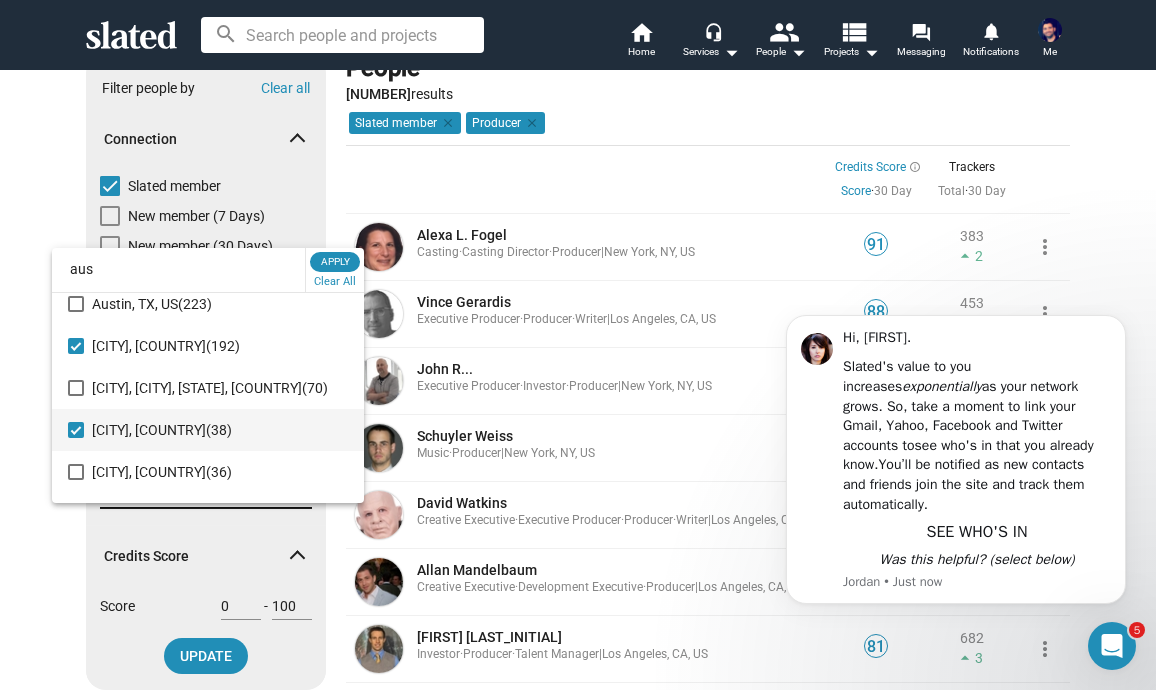 scroll, scrollTop: 84, scrollLeft: 0, axis: vertical 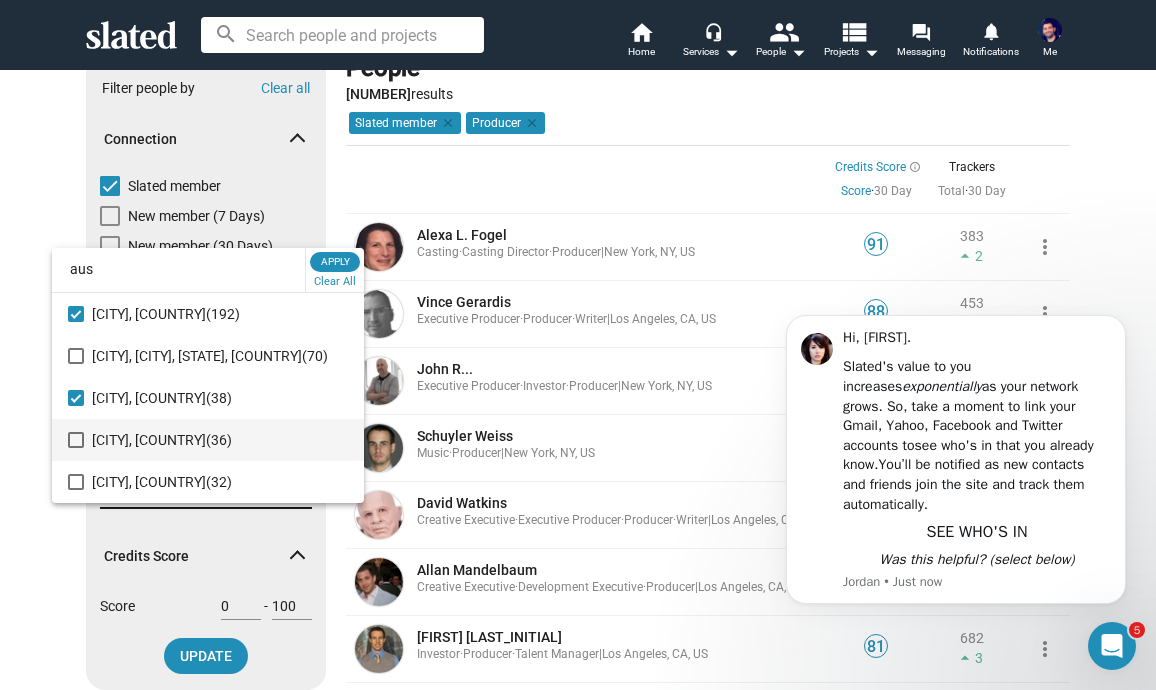click on "[CITY], [COUNTRY]  ([NUMBER])" at bounding box center [220, 440] 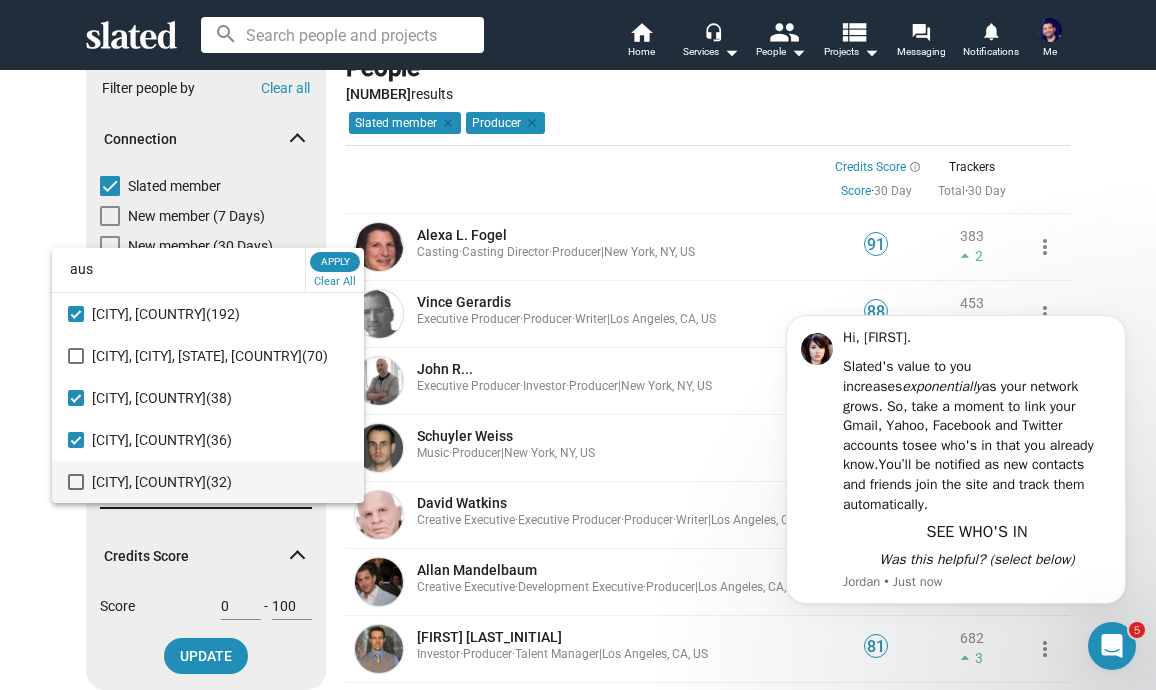 click on "[CITY], [COUNTRY]  ([NUMBER])" at bounding box center [220, 482] 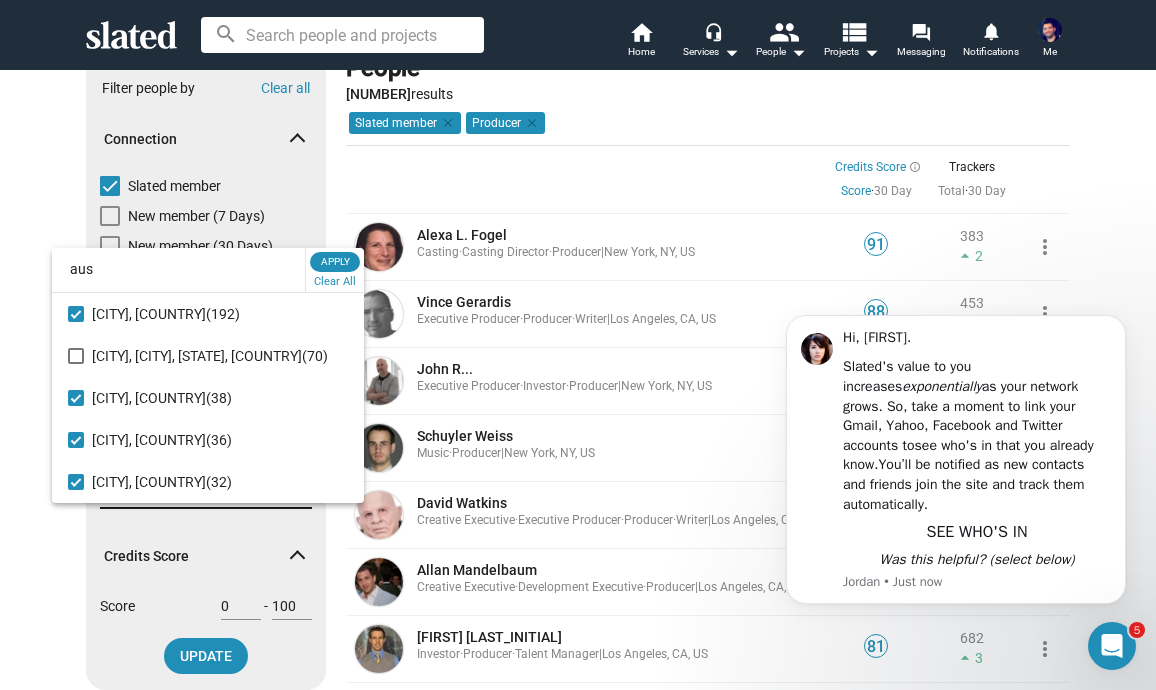click at bounding box center (578, 345) 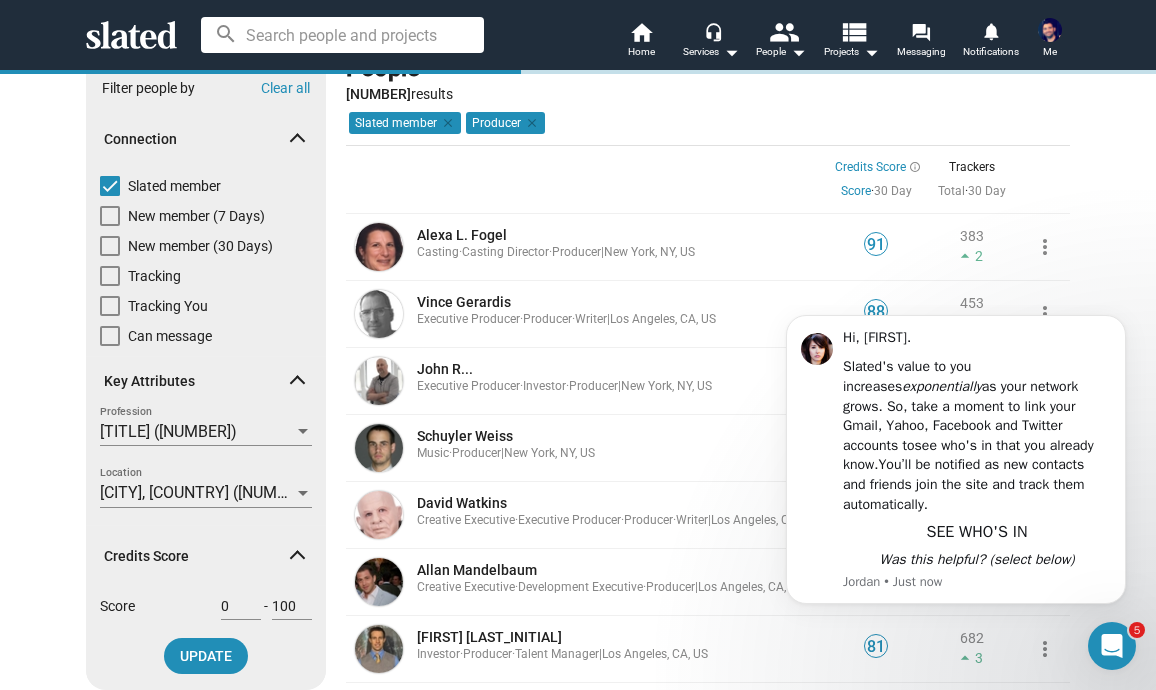 scroll, scrollTop: 0, scrollLeft: 0, axis: both 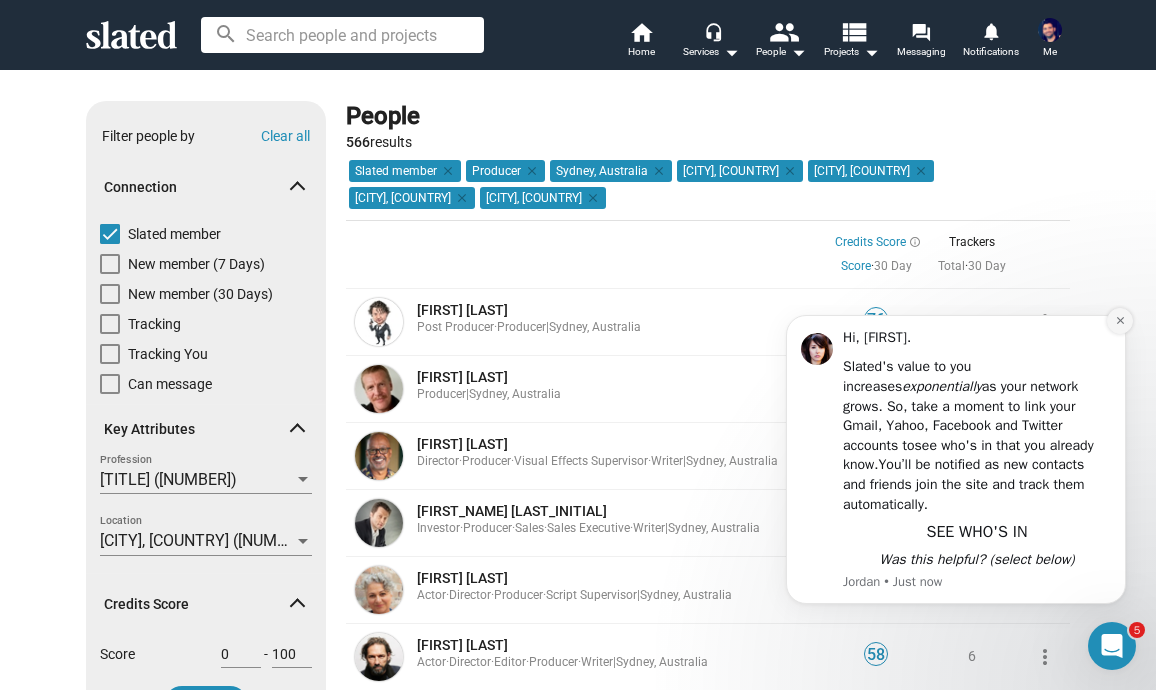 click at bounding box center (1120, 321) 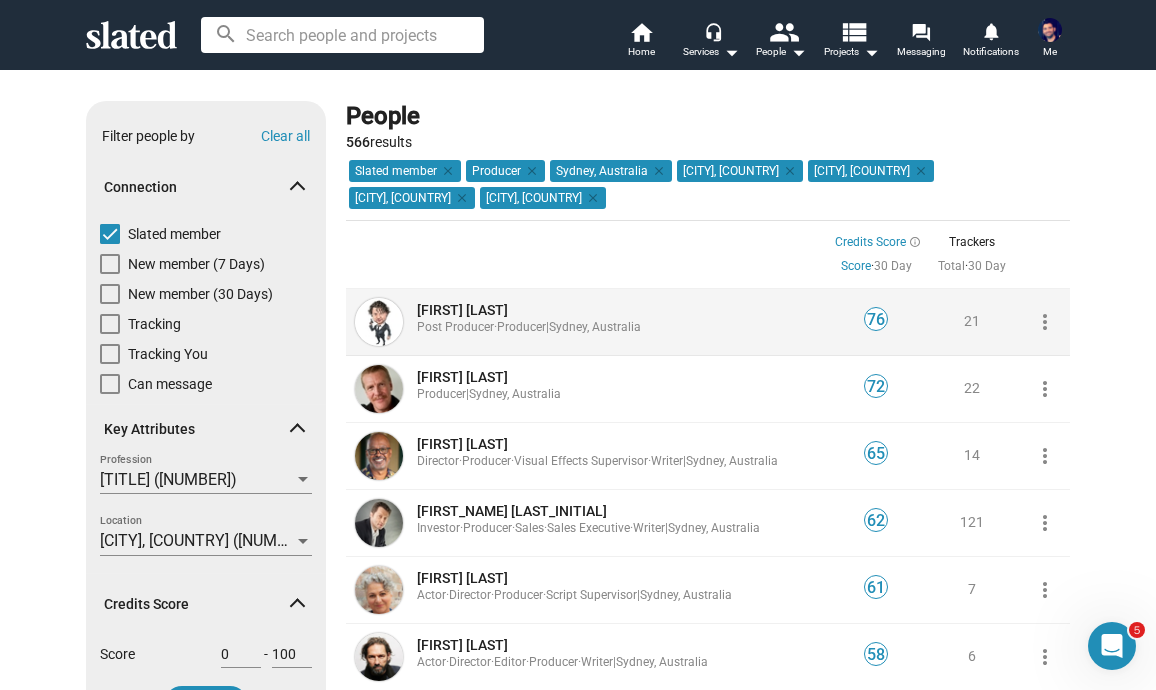 click on "[FIRST] [LAST] [TITLE]  ·  [TITLE]  |  [CITY], [COUNTRY]" 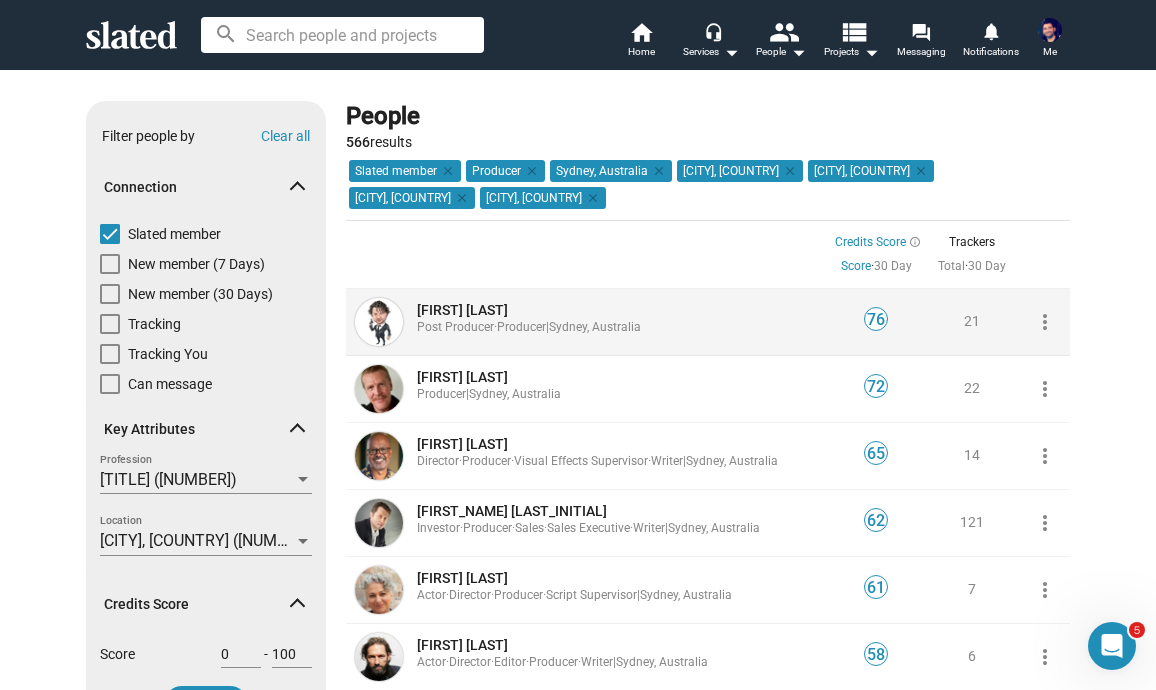 click on "more_vert" 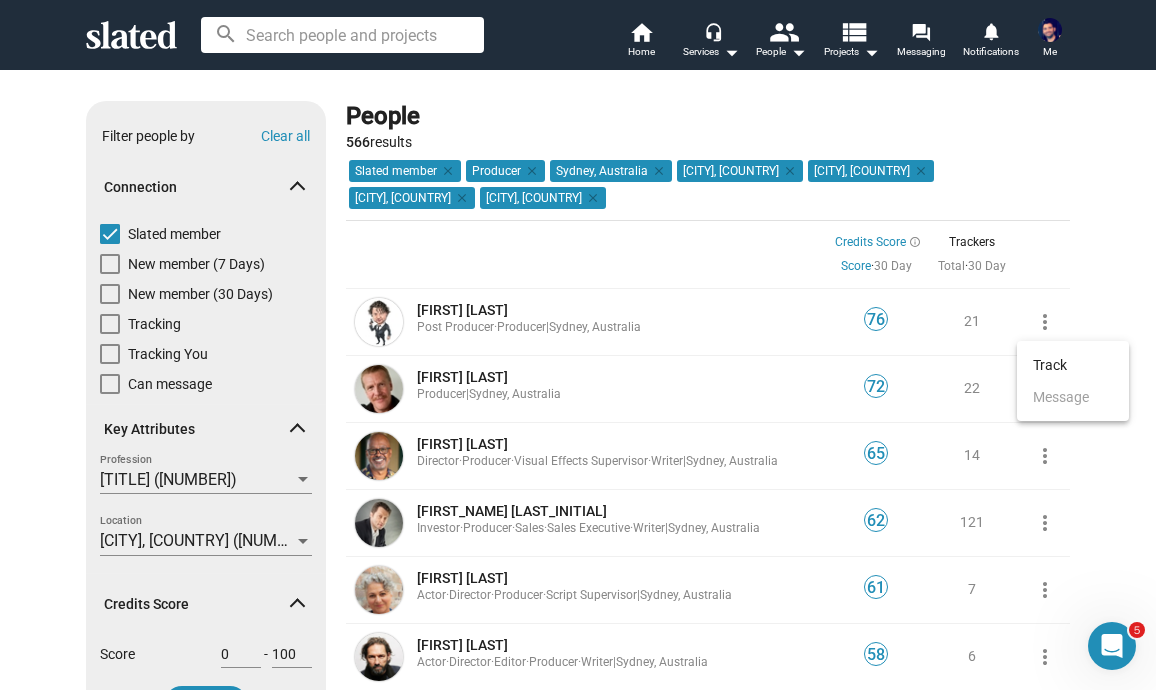 click at bounding box center (578, 345) 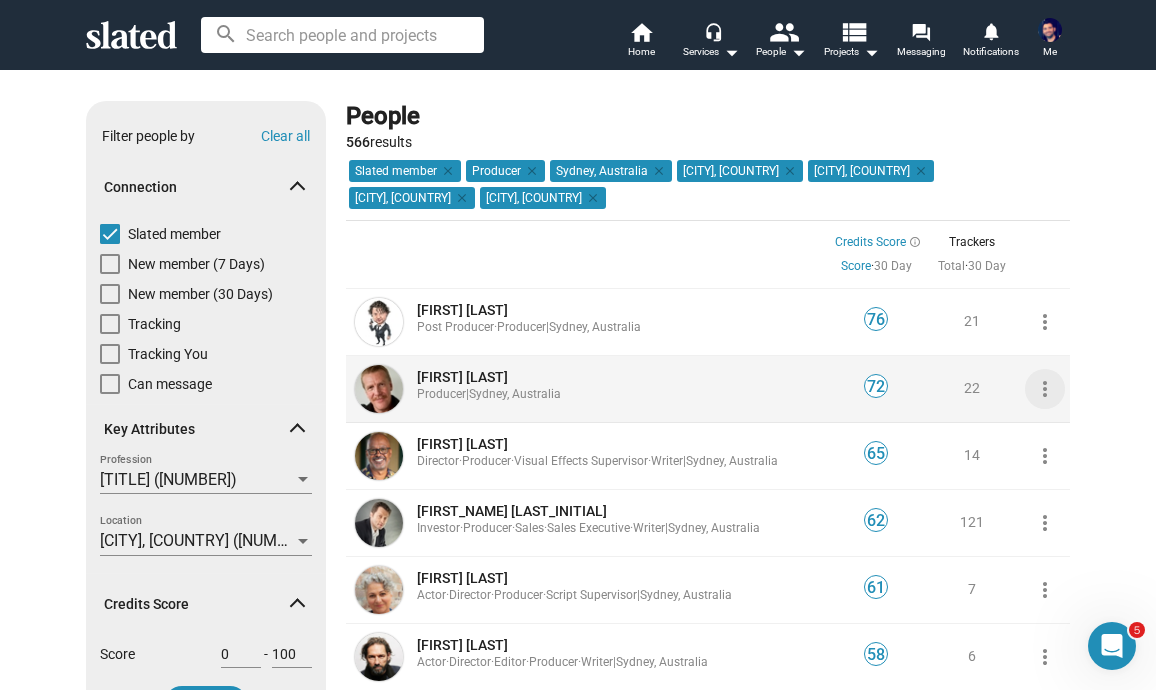 click on "more_vert" 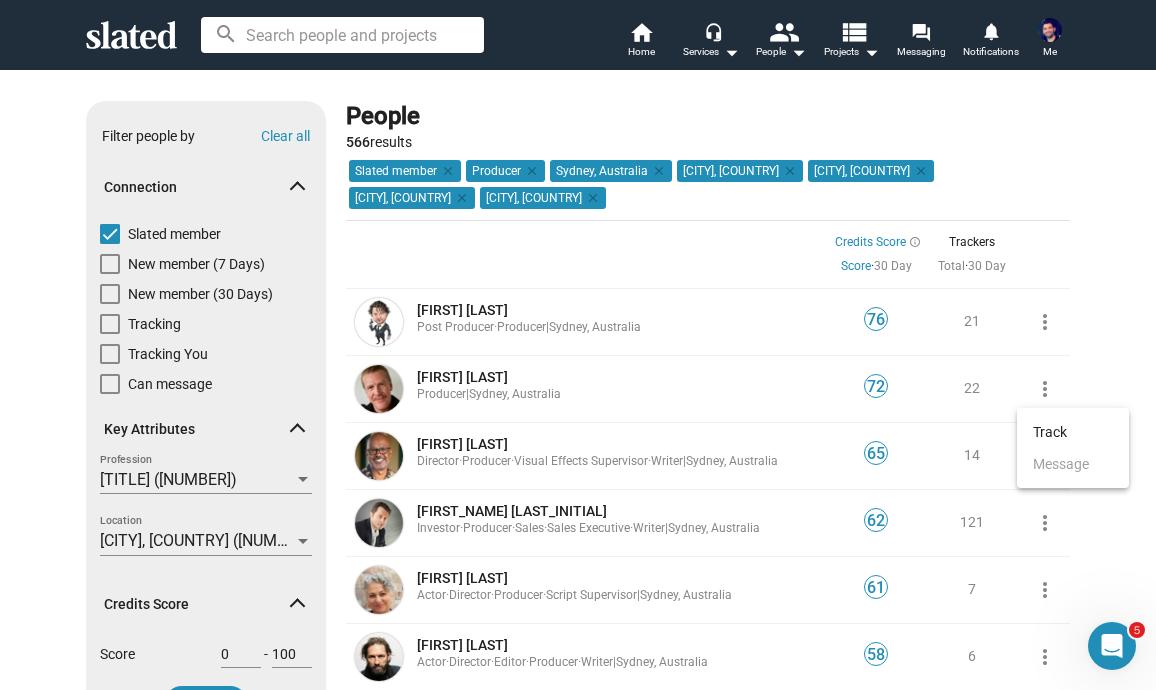 click at bounding box center [578, 345] 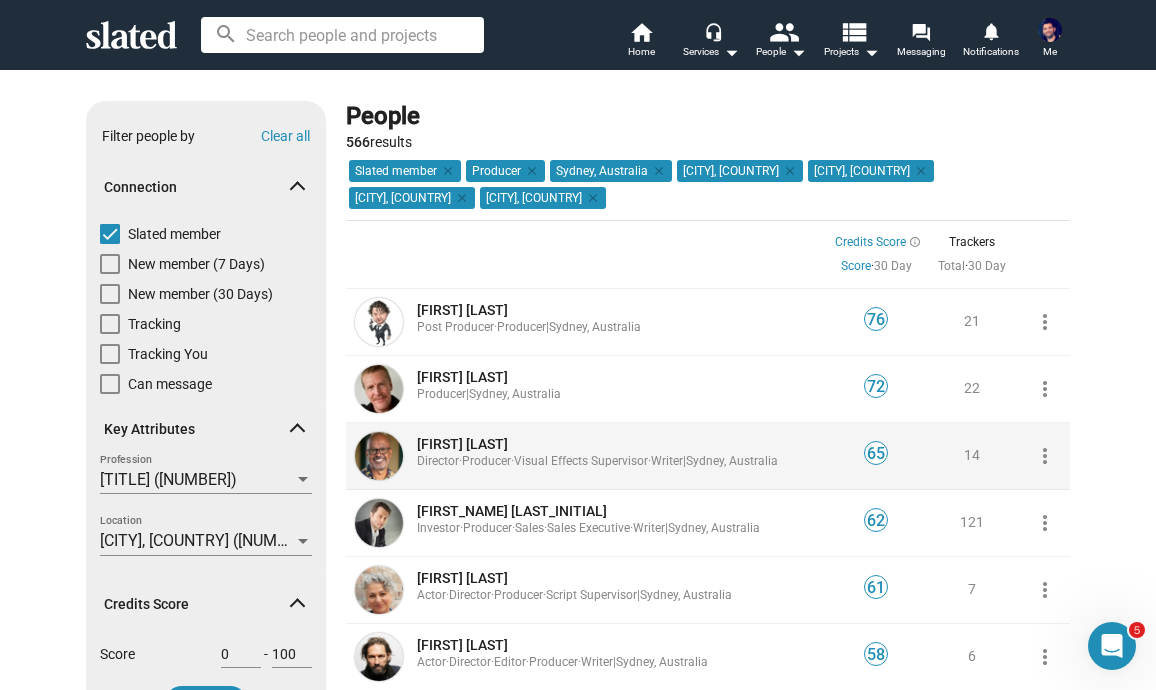 click on "more_vert" 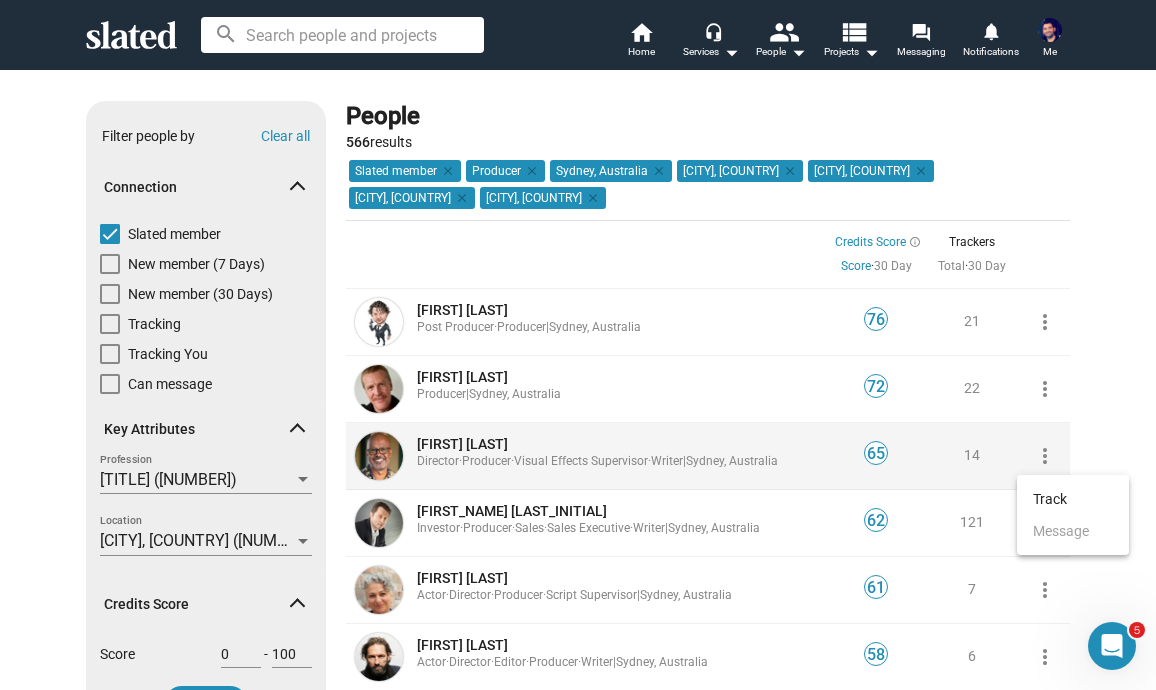 click at bounding box center [578, 345] 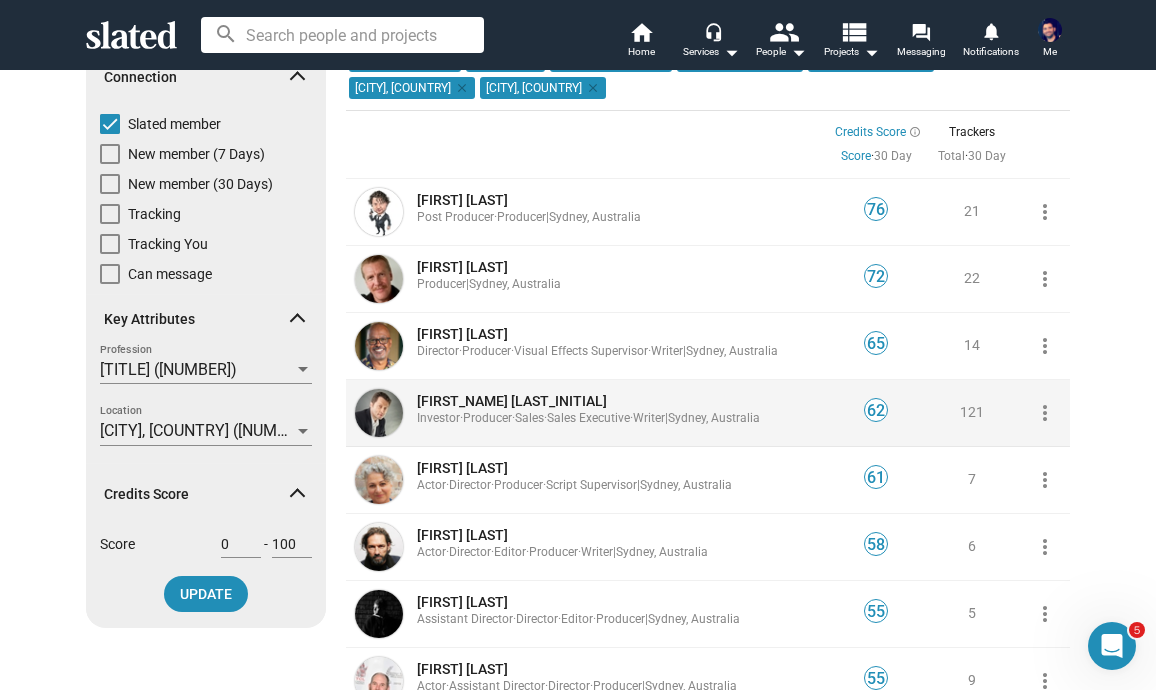scroll, scrollTop: 112, scrollLeft: 0, axis: vertical 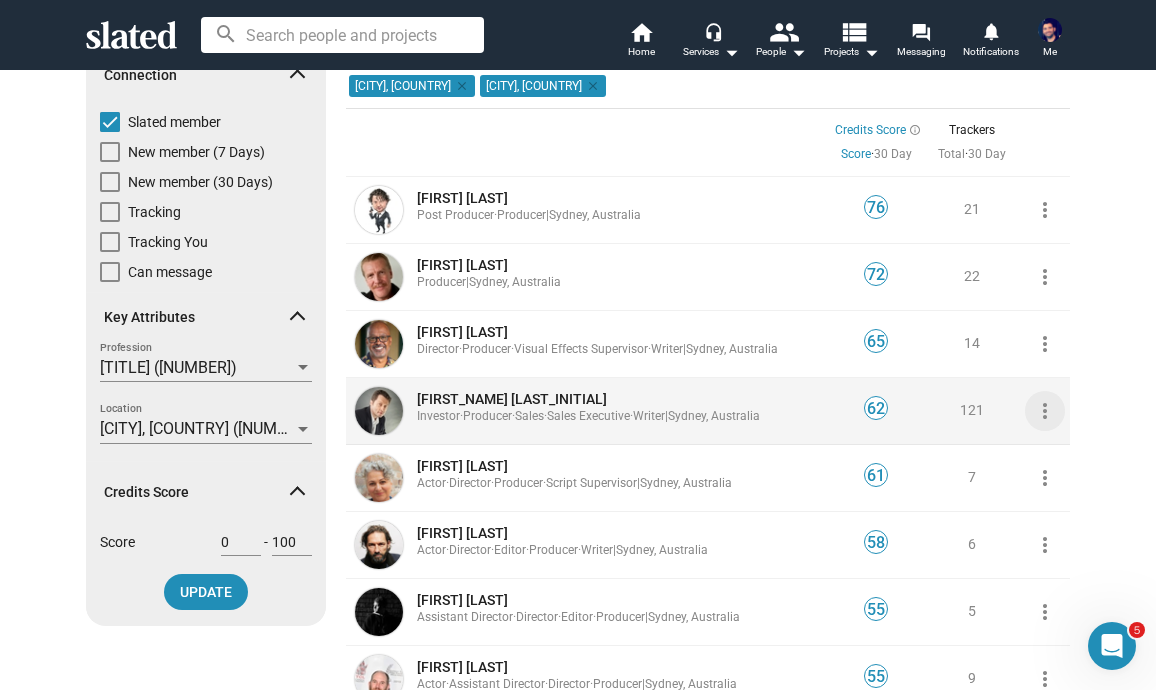 click on "more_vert" 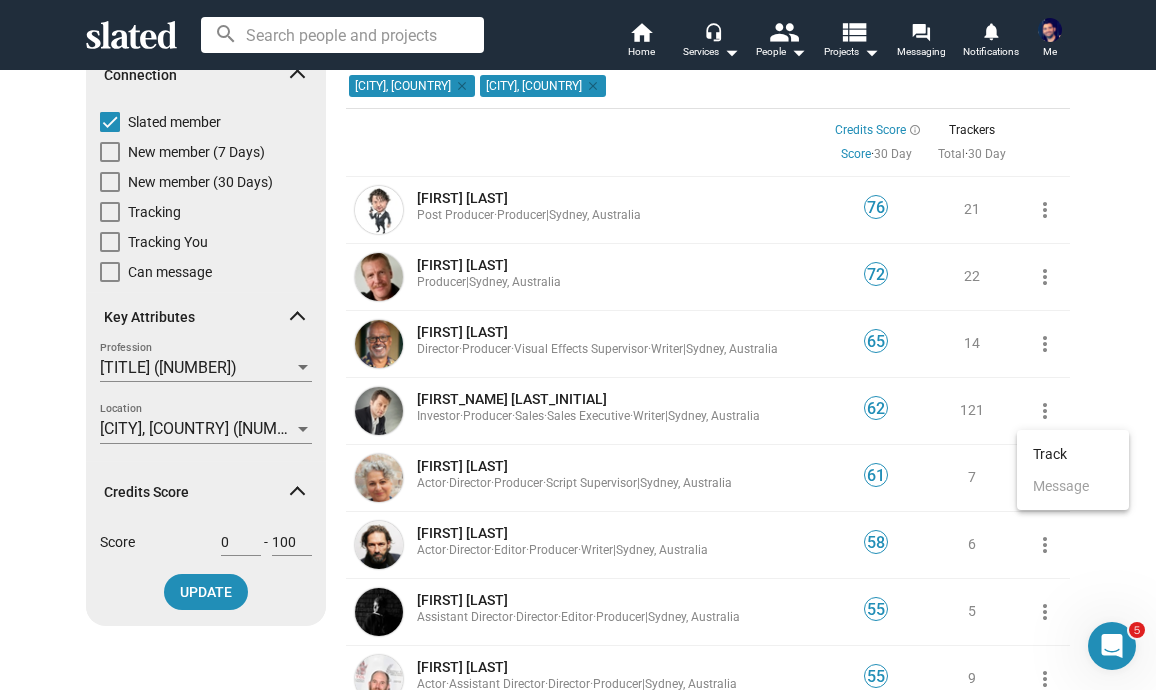 click at bounding box center [578, 345] 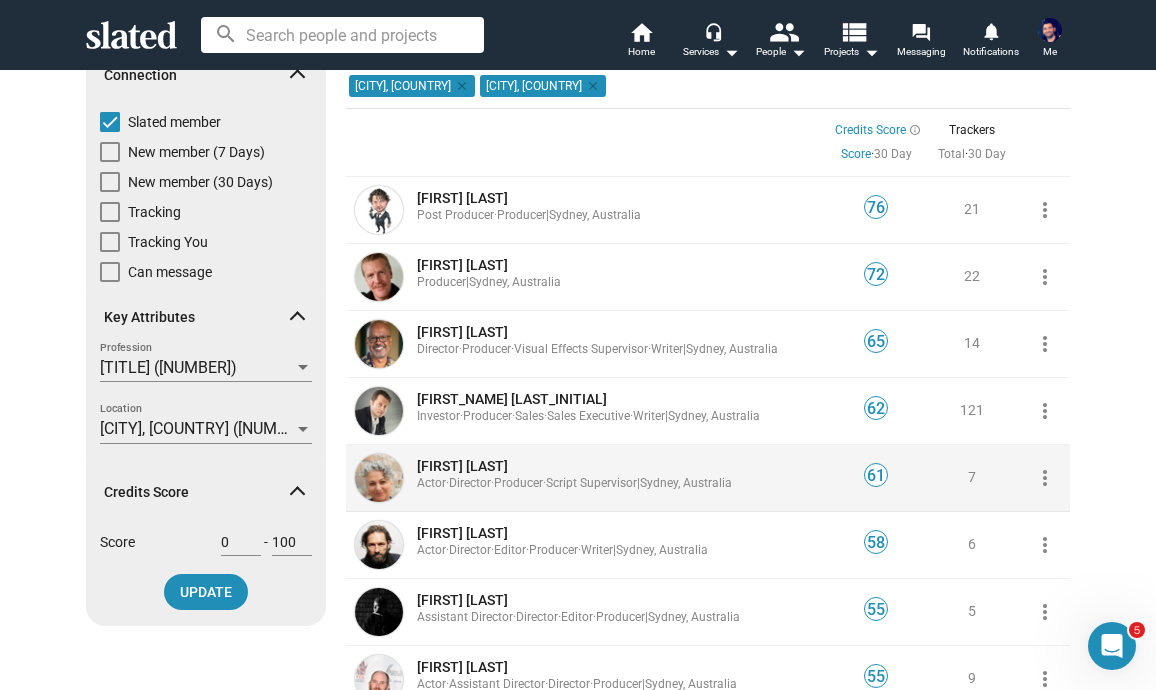 click on "more_vert" 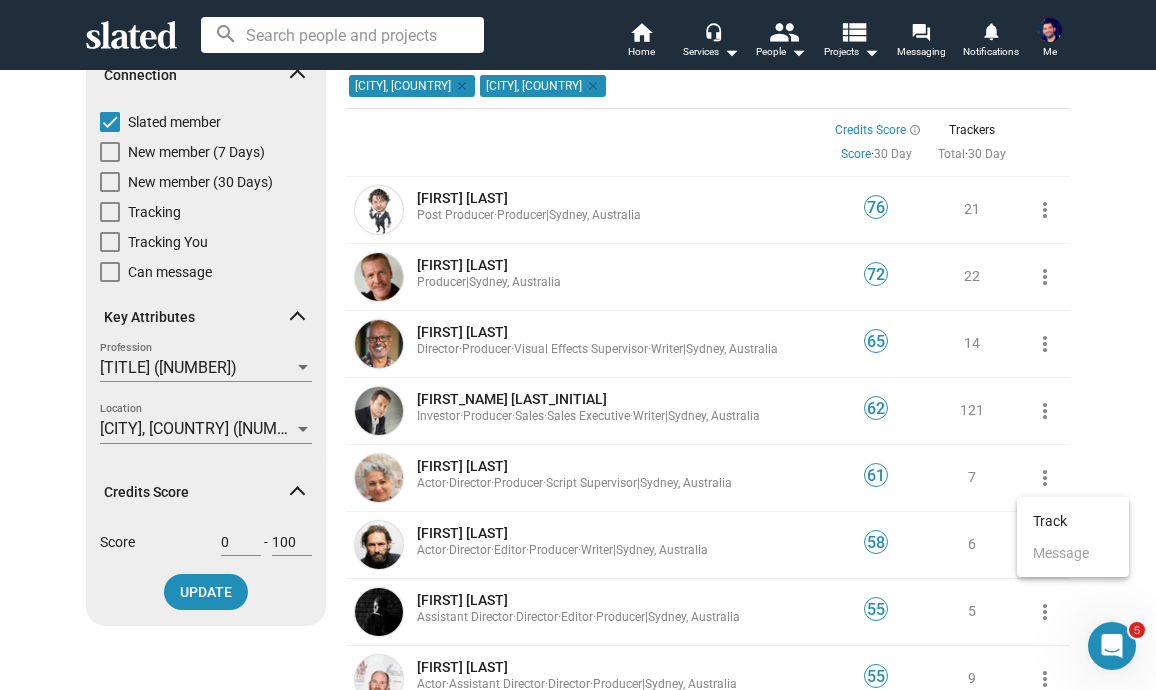 click at bounding box center [578, 345] 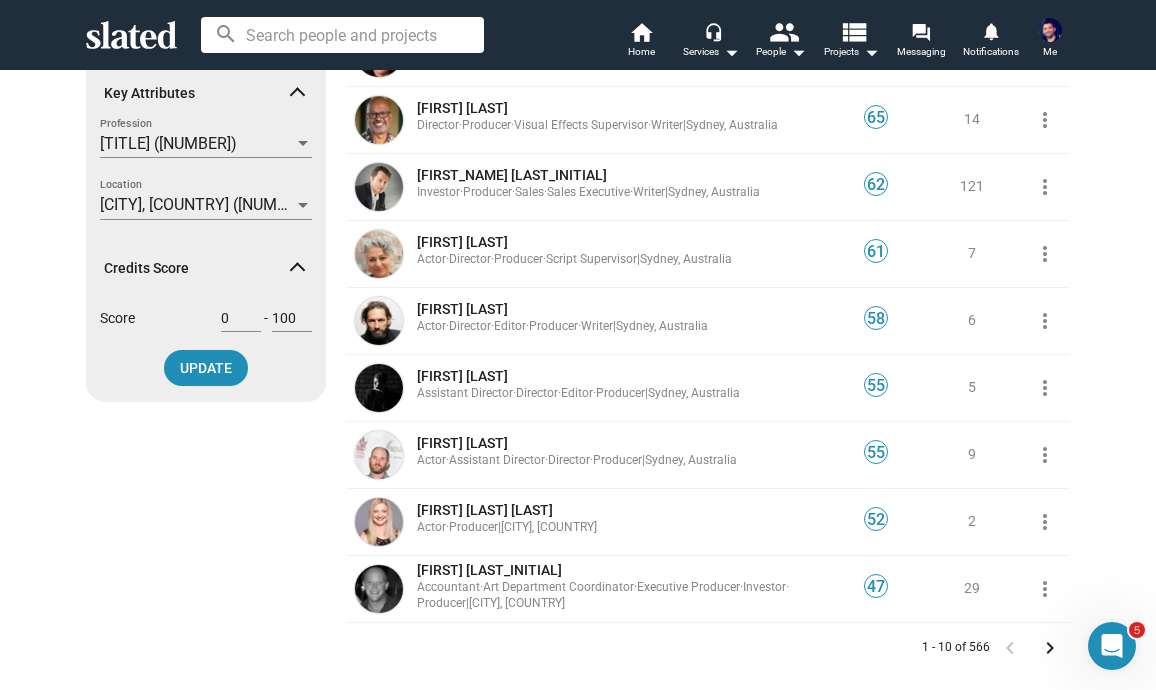 scroll, scrollTop: 336, scrollLeft: 0, axis: vertical 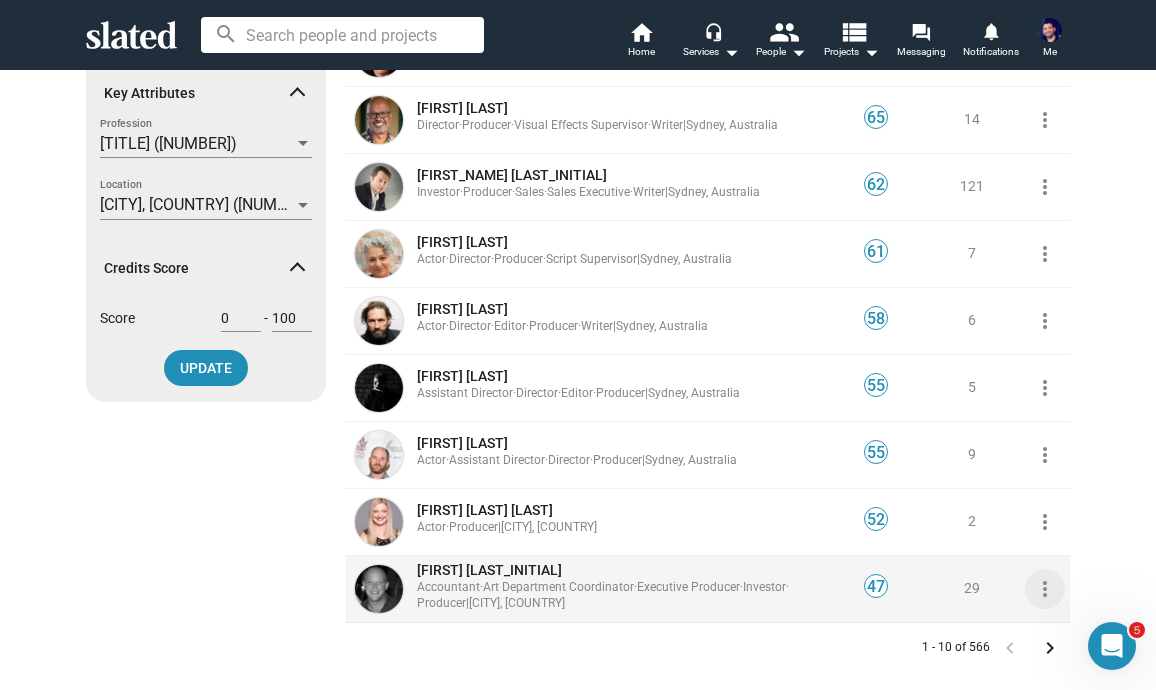 click on "more_vert" 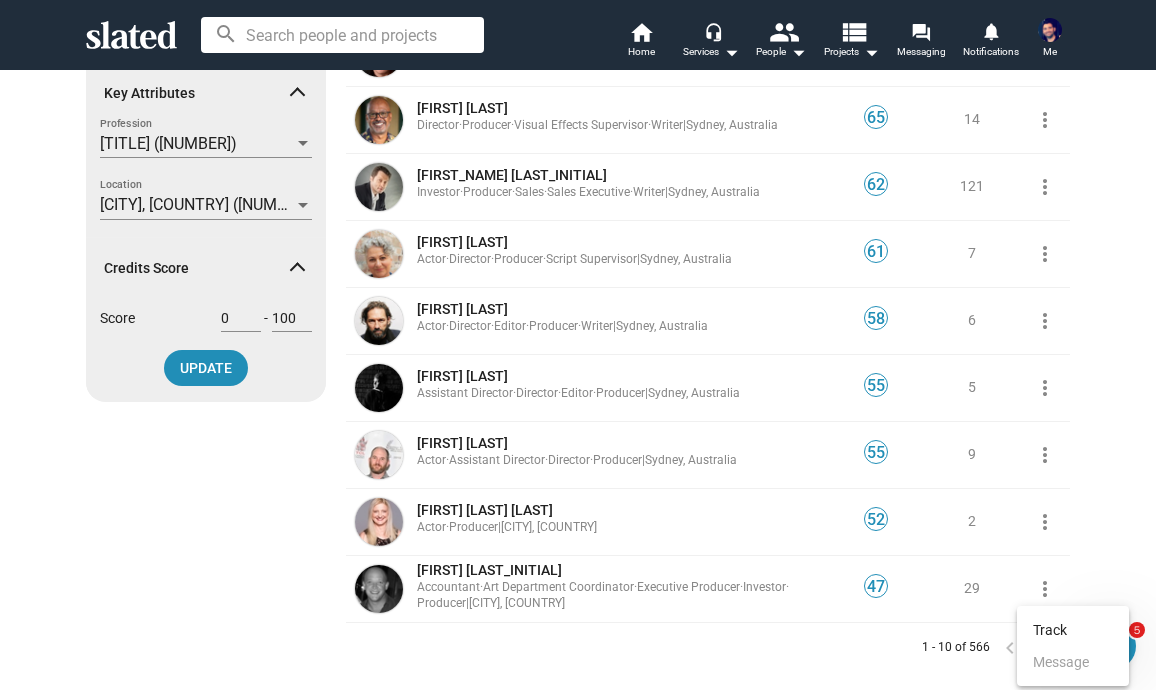 click at bounding box center [578, 345] 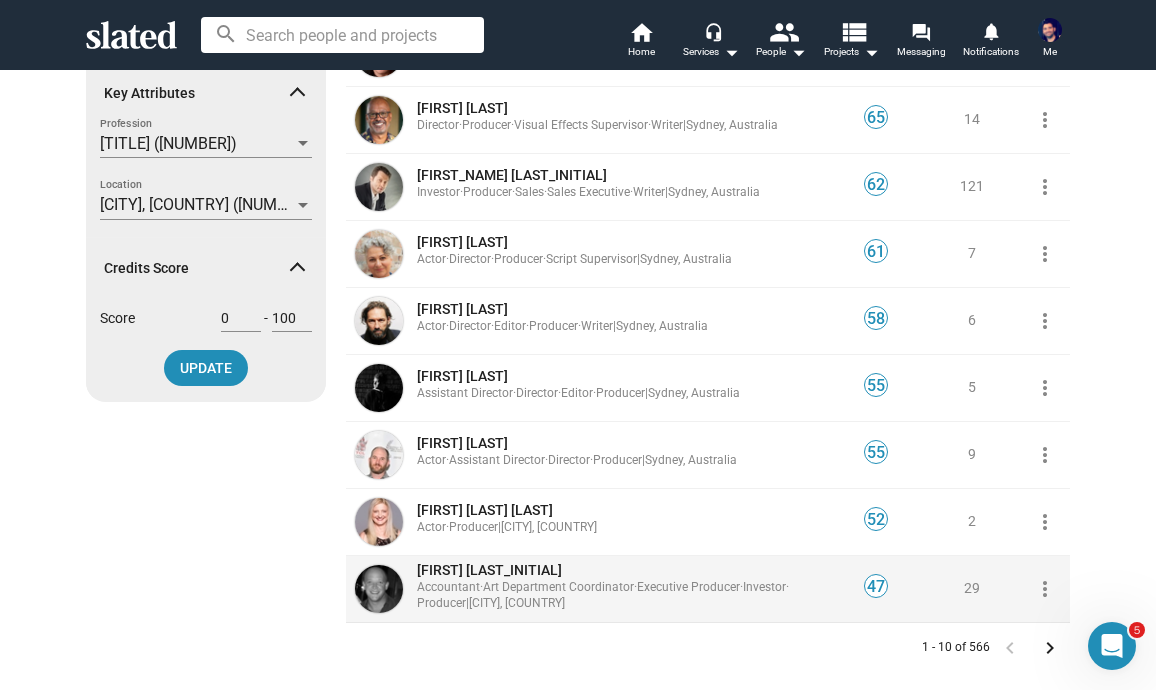 click on "[FIRST] [LAST_INITIAL]" 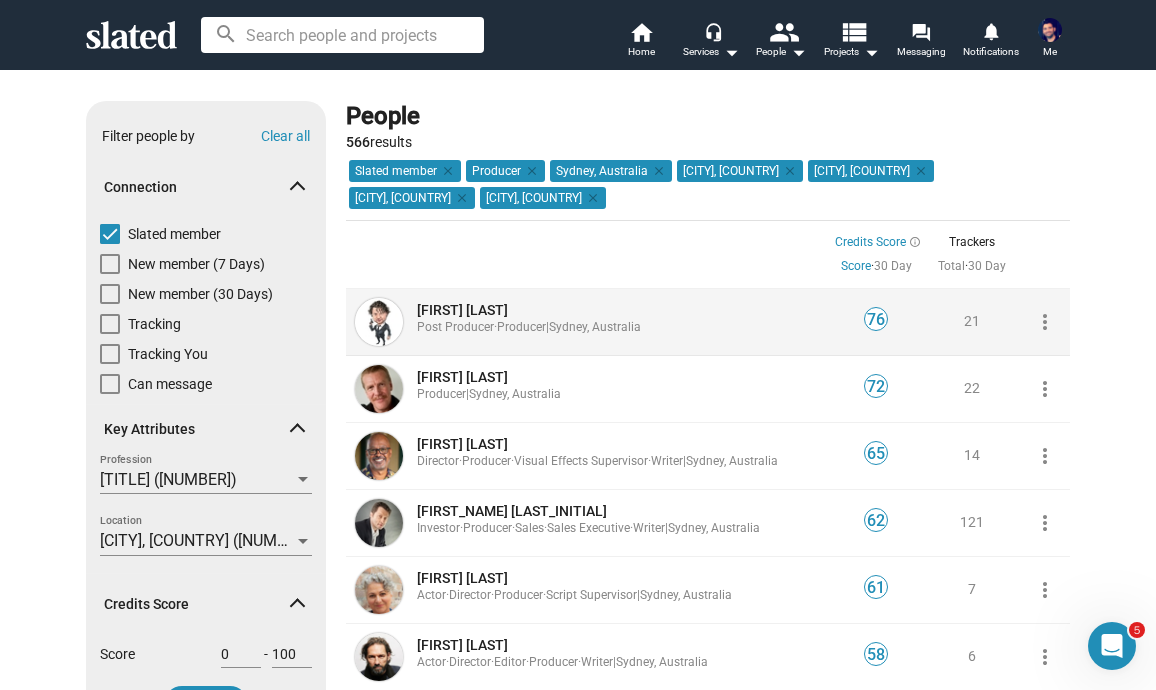 click on "[FIRST] [LAST] [TITLE]  ·  [TITLE]  |  [CITY], [COUNTRY]" 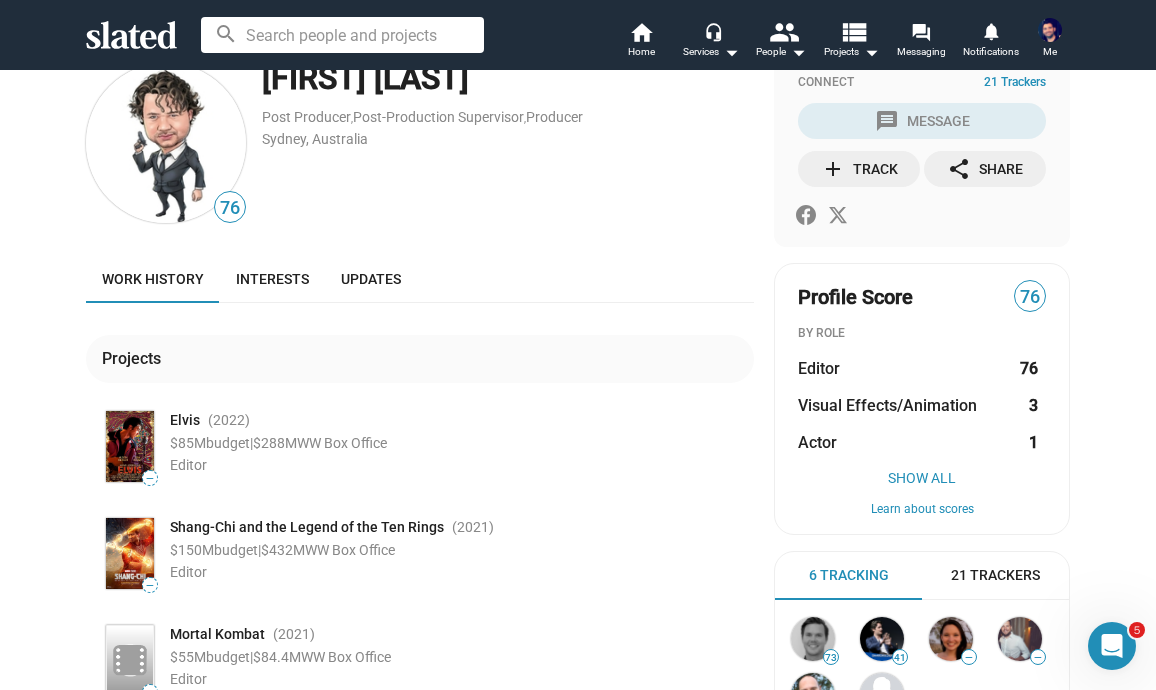 scroll, scrollTop: 36, scrollLeft: 0, axis: vertical 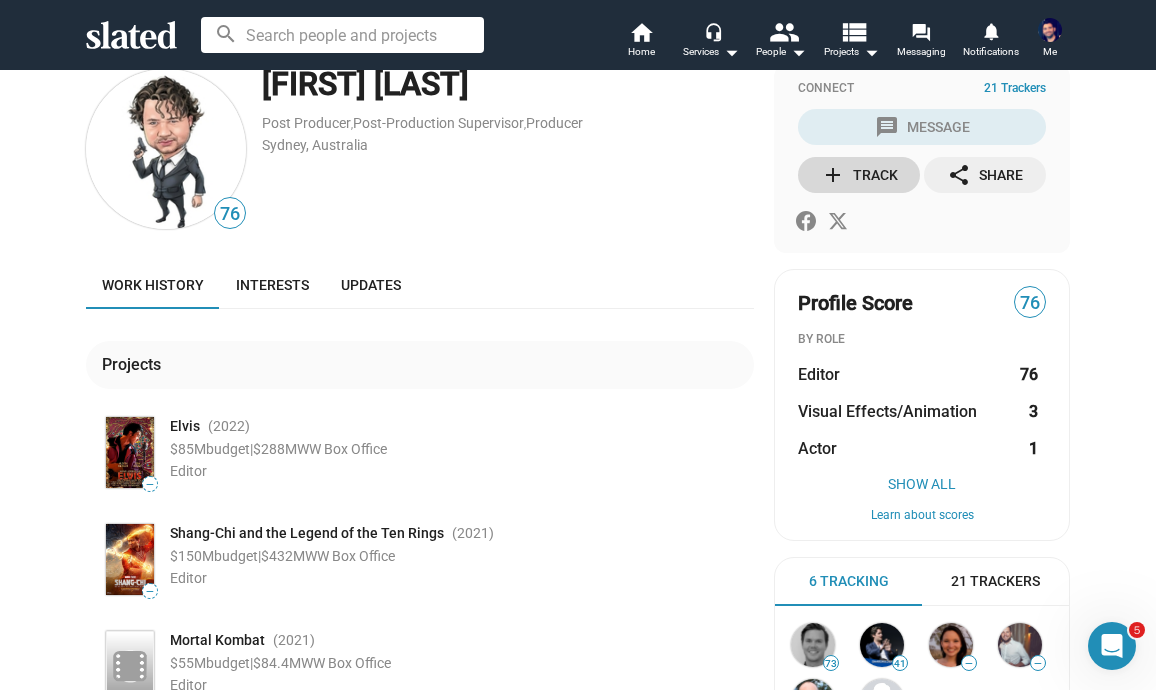 click on "add  Track" 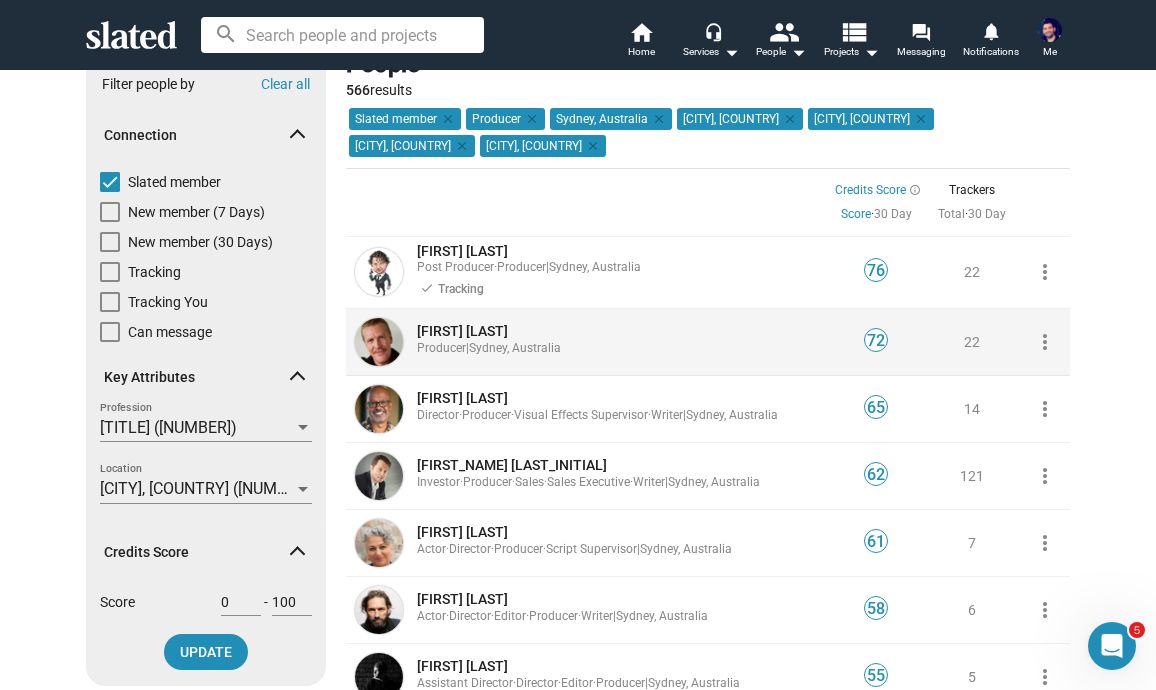 scroll, scrollTop: 52, scrollLeft: 0, axis: vertical 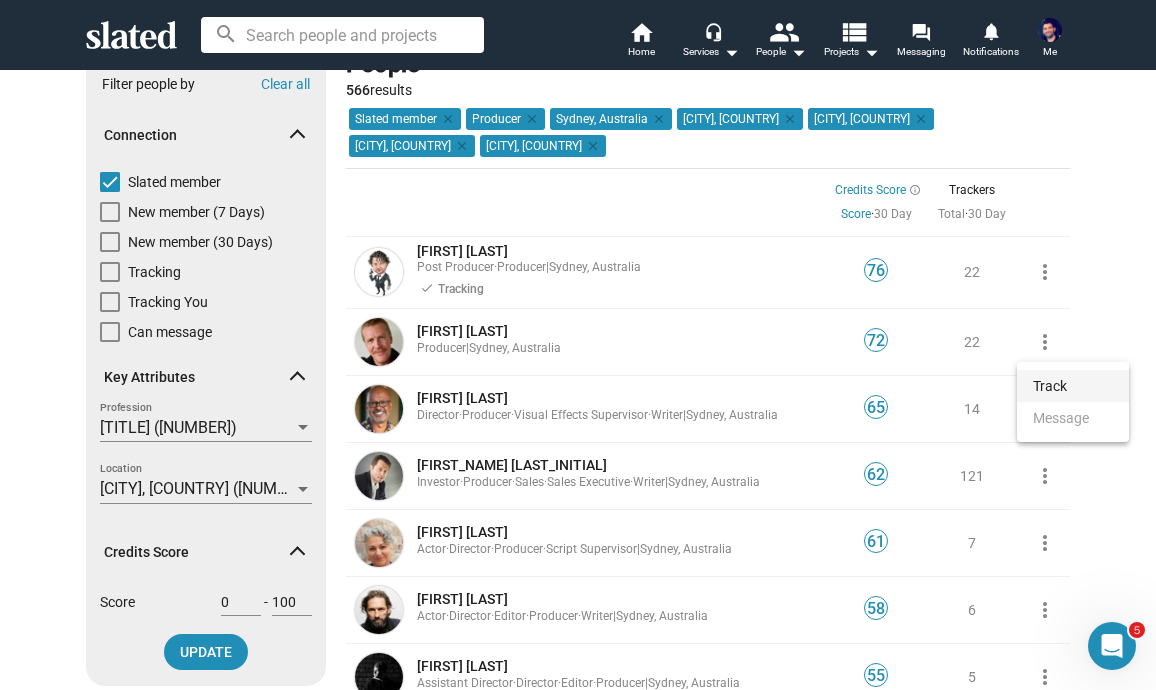 click on "Track" at bounding box center [1073, 386] 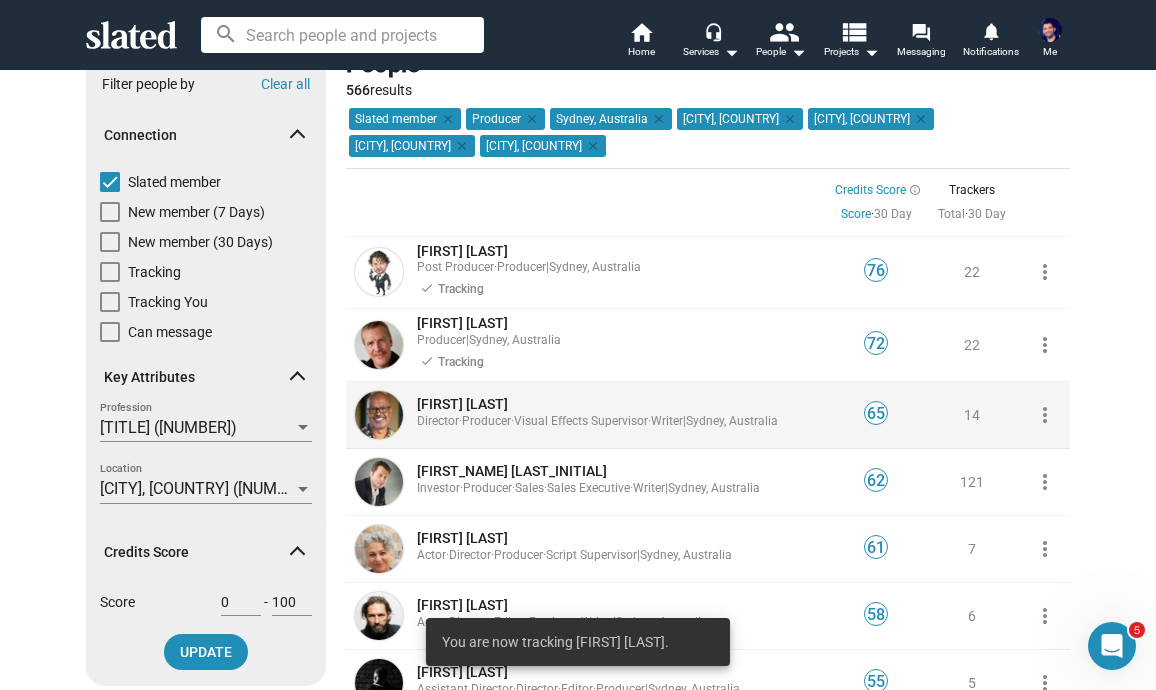 click on "more_vert" 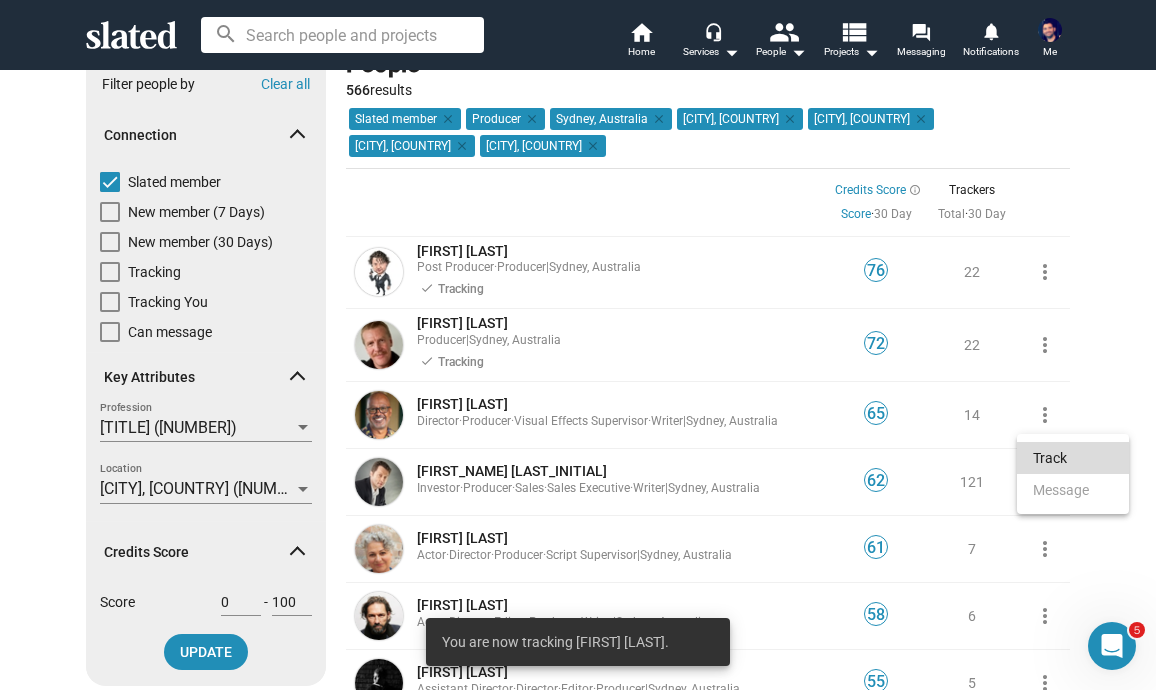 click on "Track" at bounding box center [1073, 458] 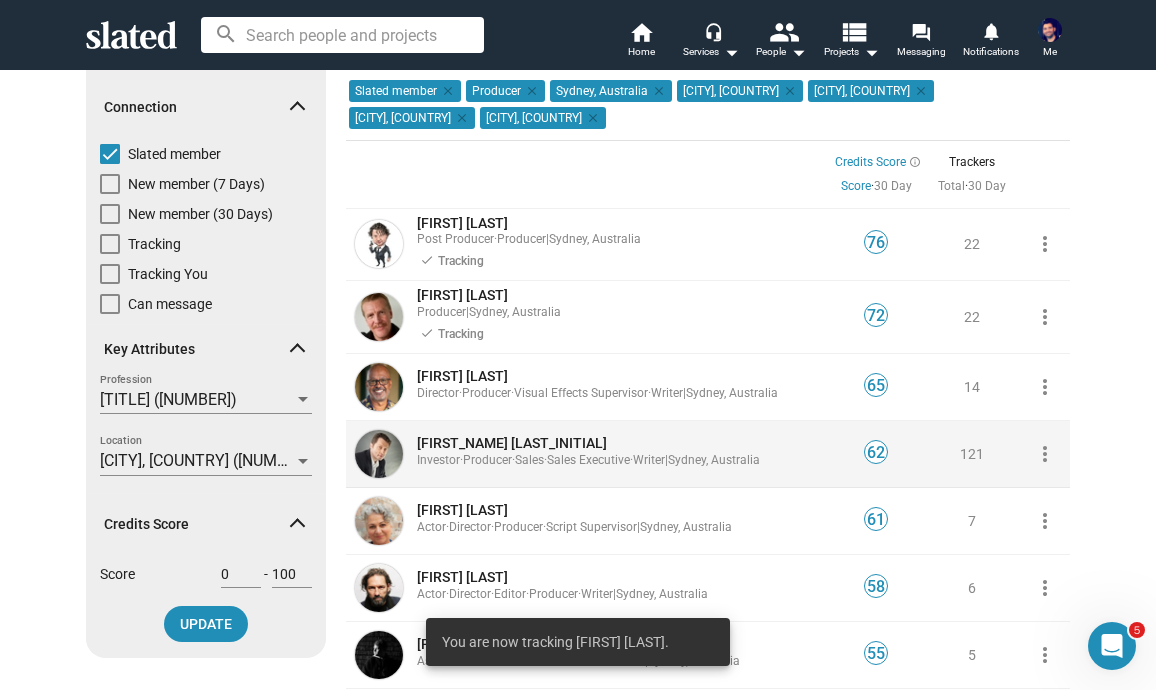 scroll, scrollTop: 96, scrollLeft: 0, axis: vertical 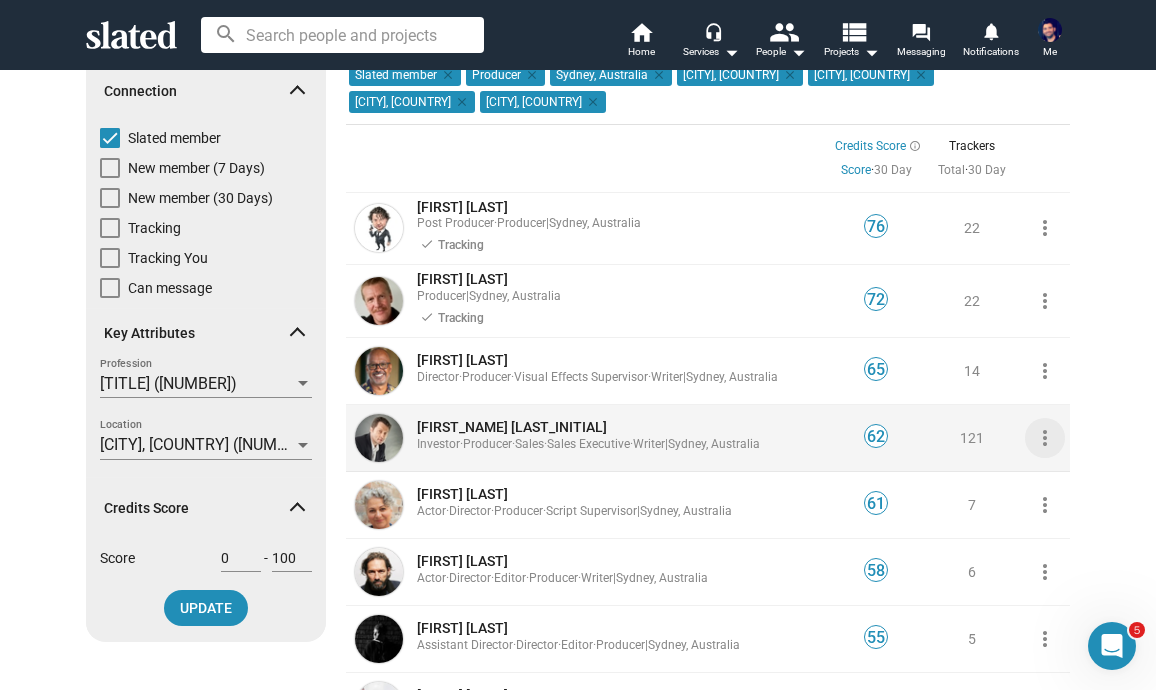 click on "more_vert" 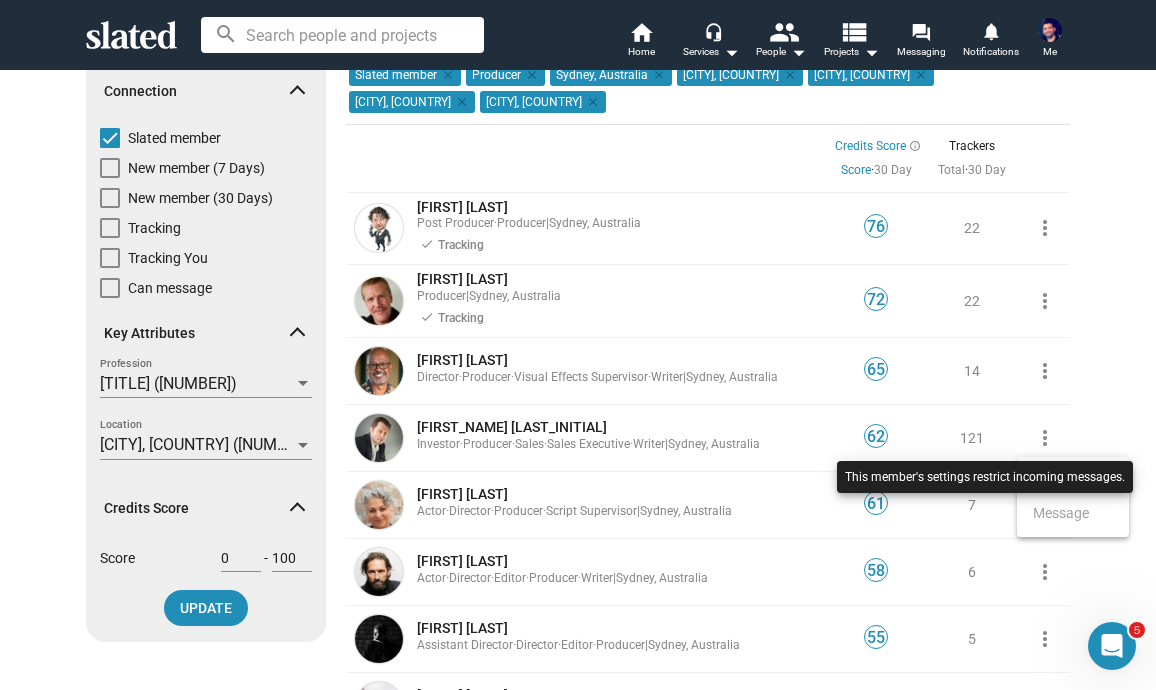 click at bounding box center [985, 497] 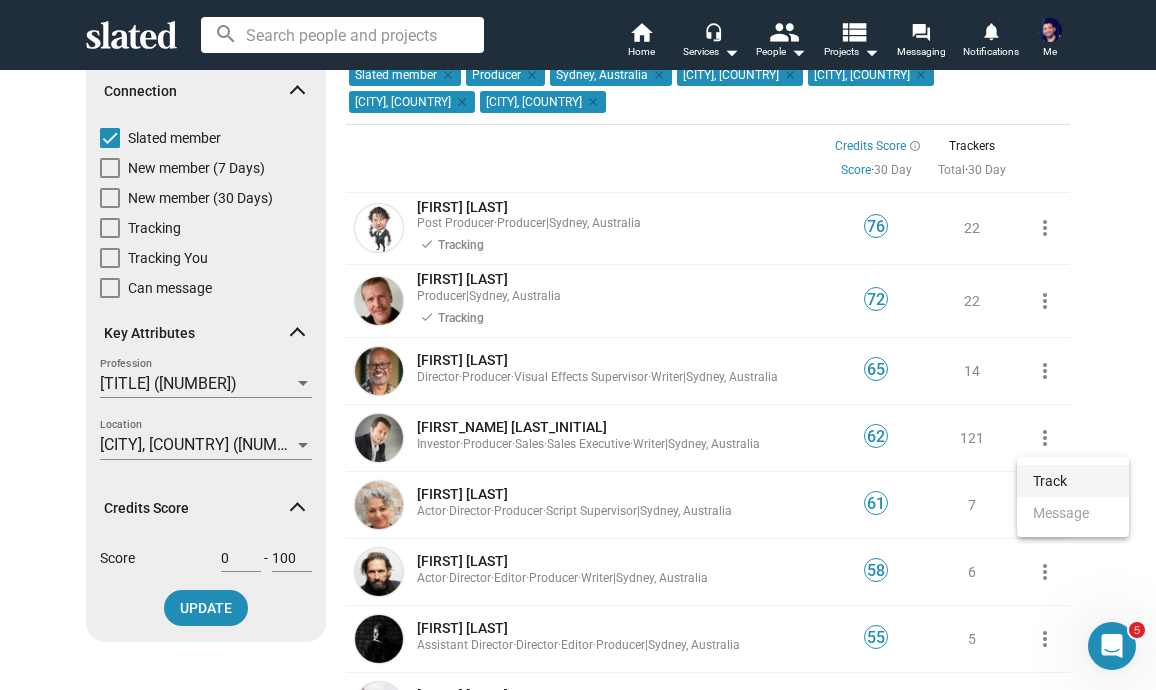 click on "Track" at bounding box center [1073, 481] 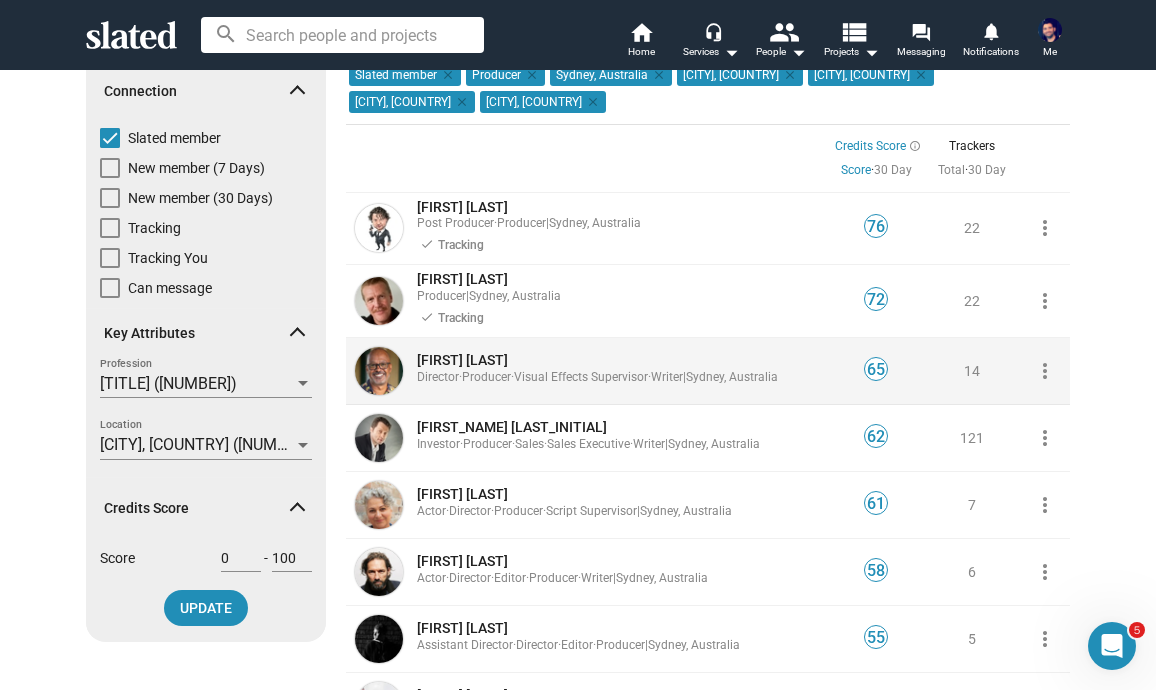 click on "[FIRST] [LAST] [TITLE]  ·  [TITLE]  ·  [TITLE]  ·  [TITLE]  |  [CITY], [COUNTRY]" 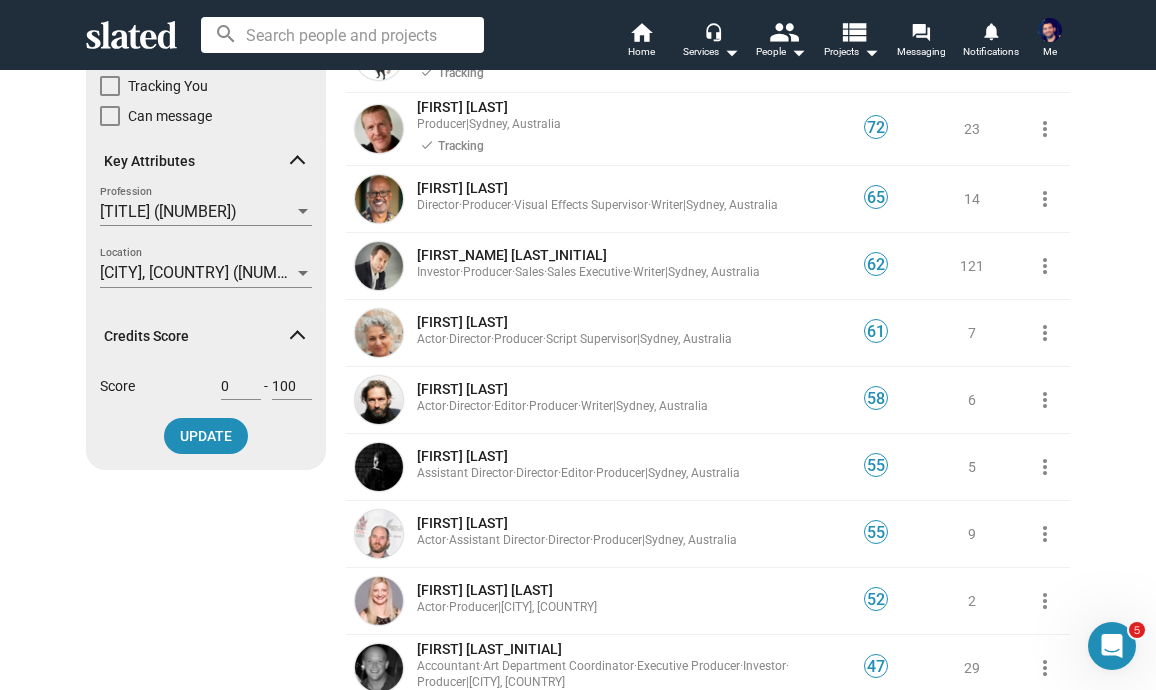 scroll, scrollTop: 270, scrollLeft: 0, axis: vertical 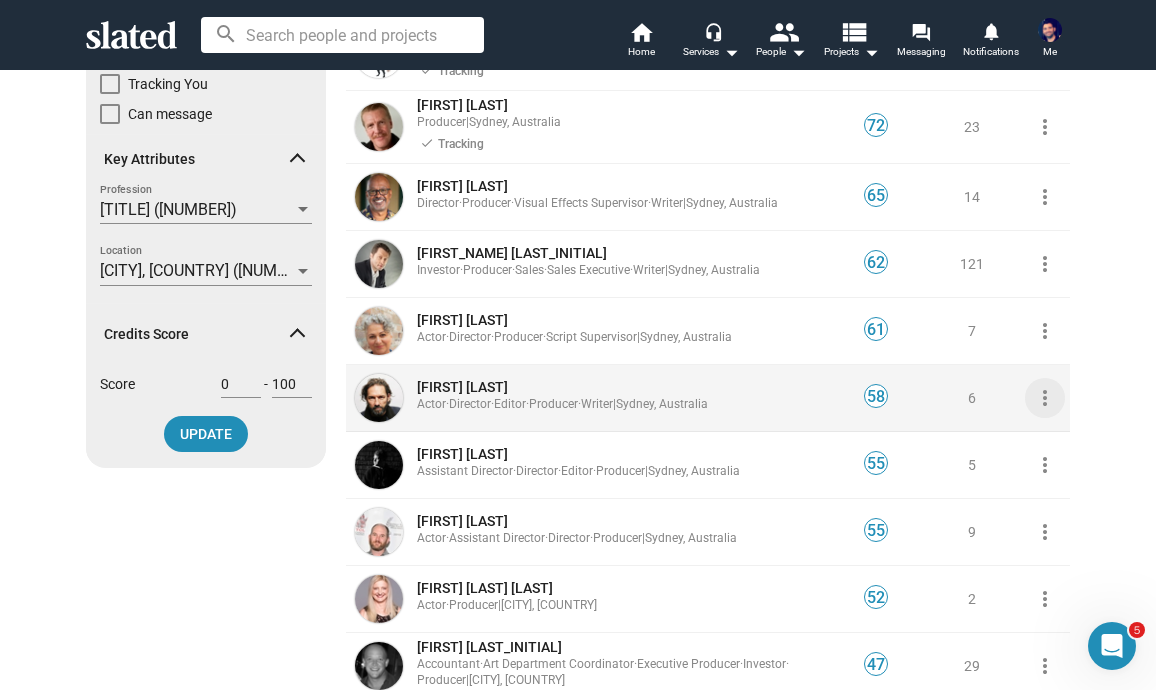 click on "more_vert" 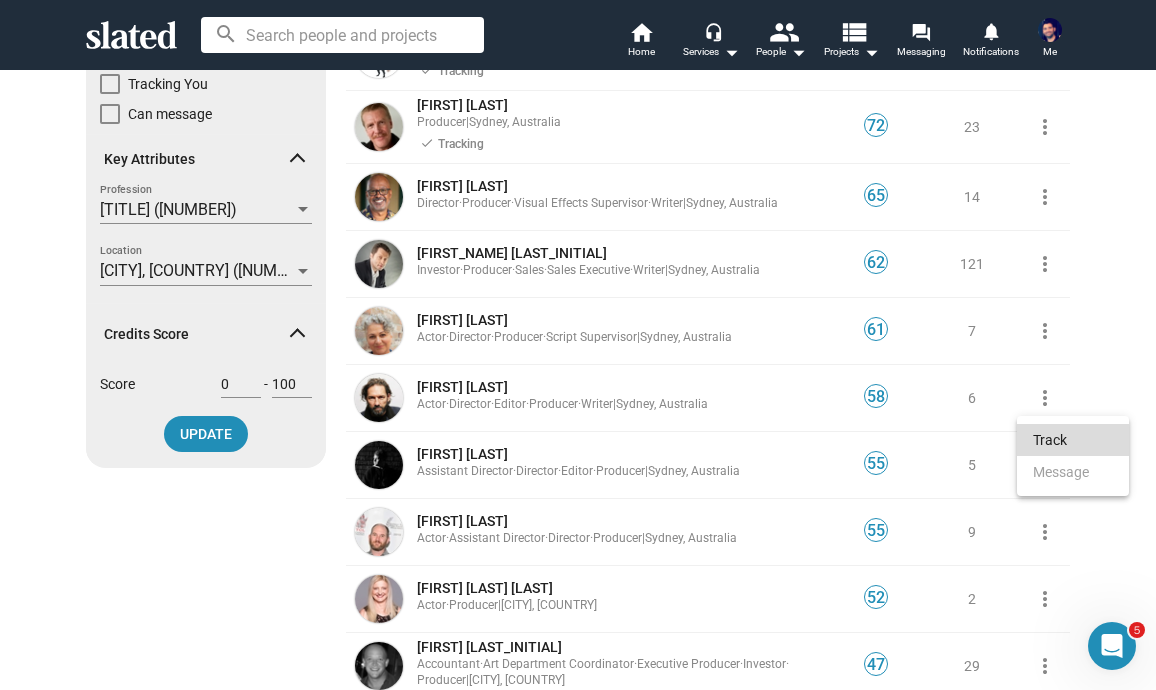 click on "Track" at bounding box center [1073, 440] 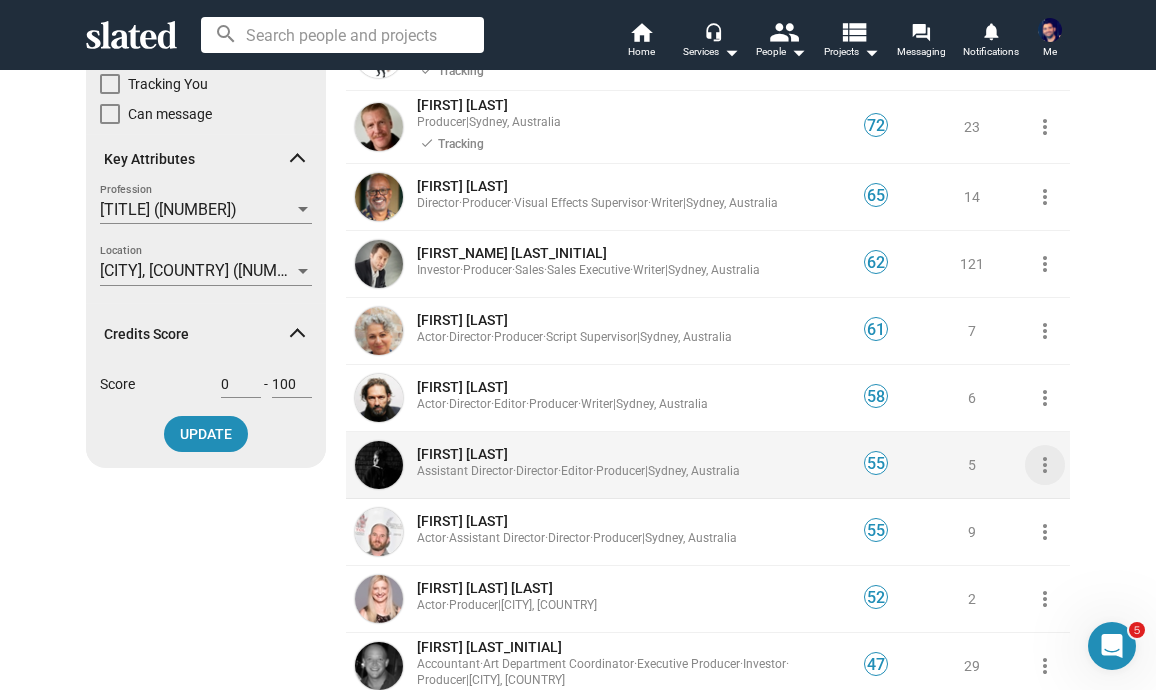click on "more_vert" 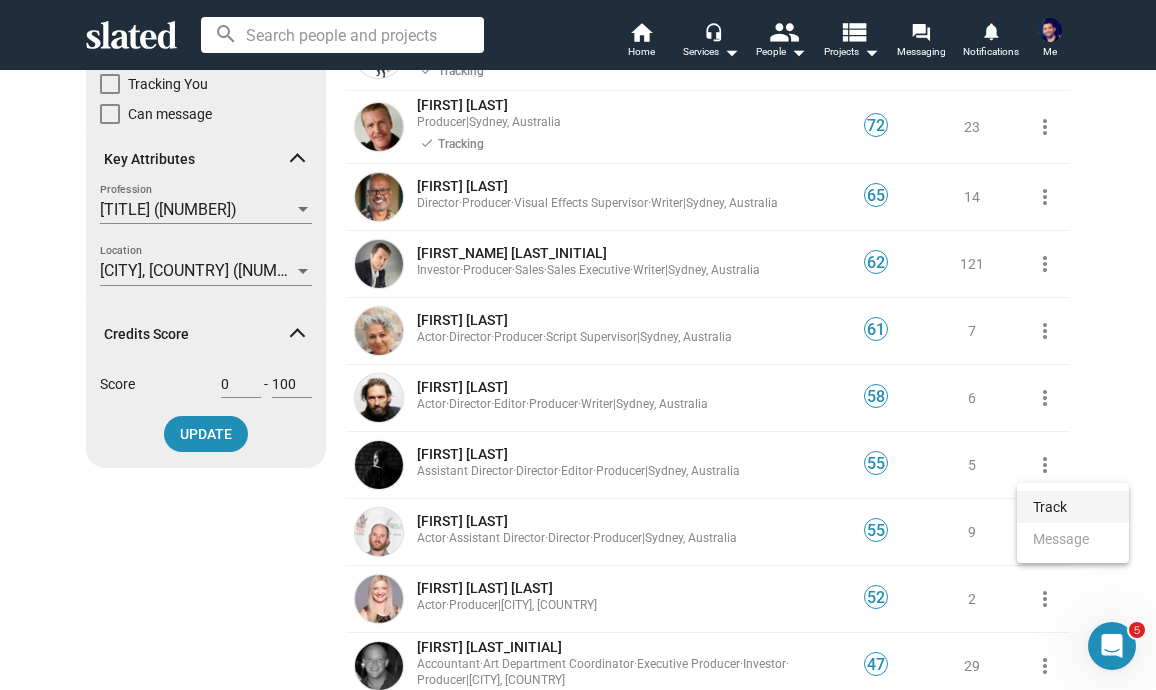 click on "Track" at bounding box center [1073, 507] 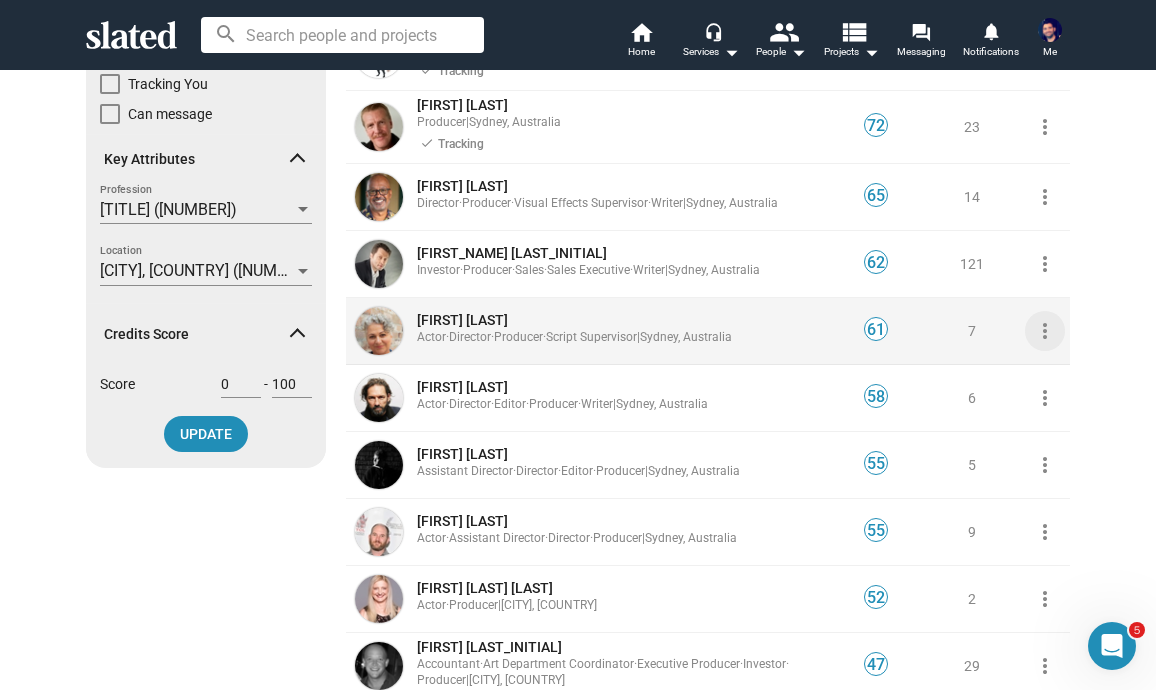 click on "more_vert" 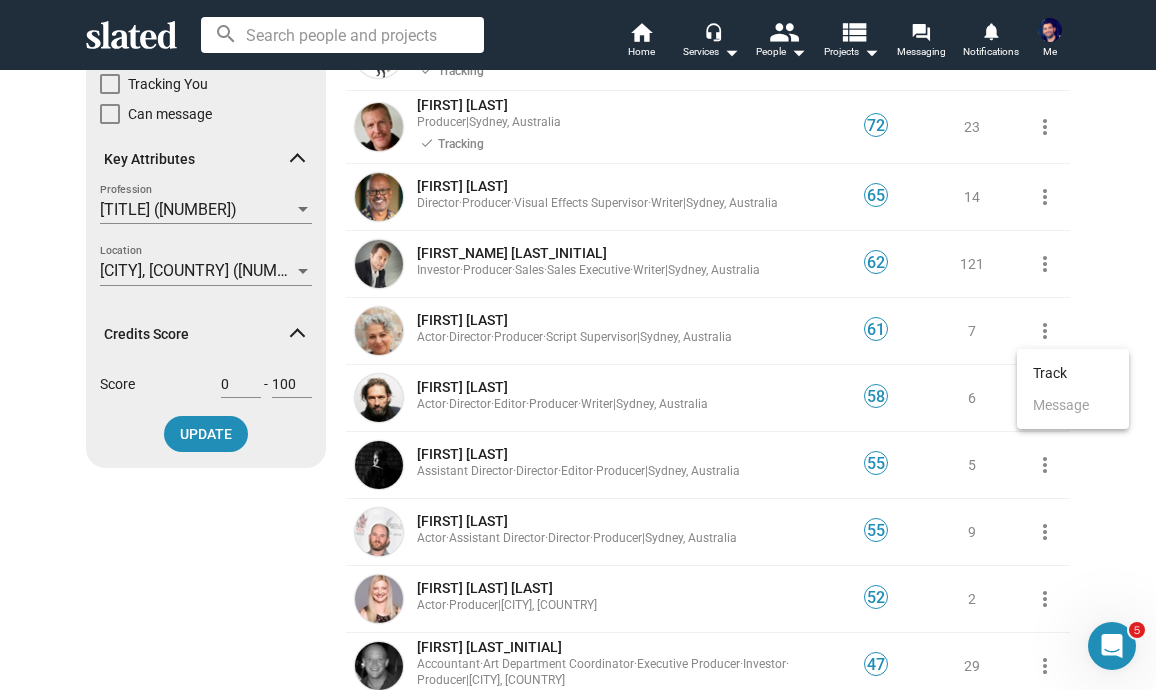 click at bounding box center (578, 345) 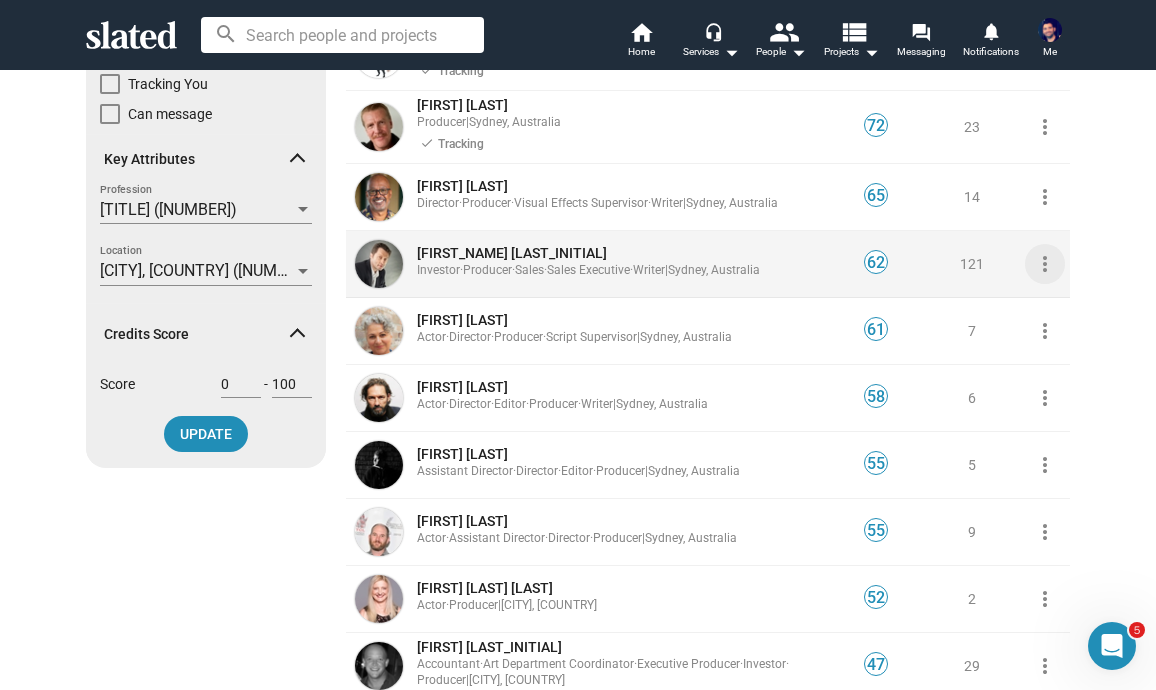 click on "more_vert" 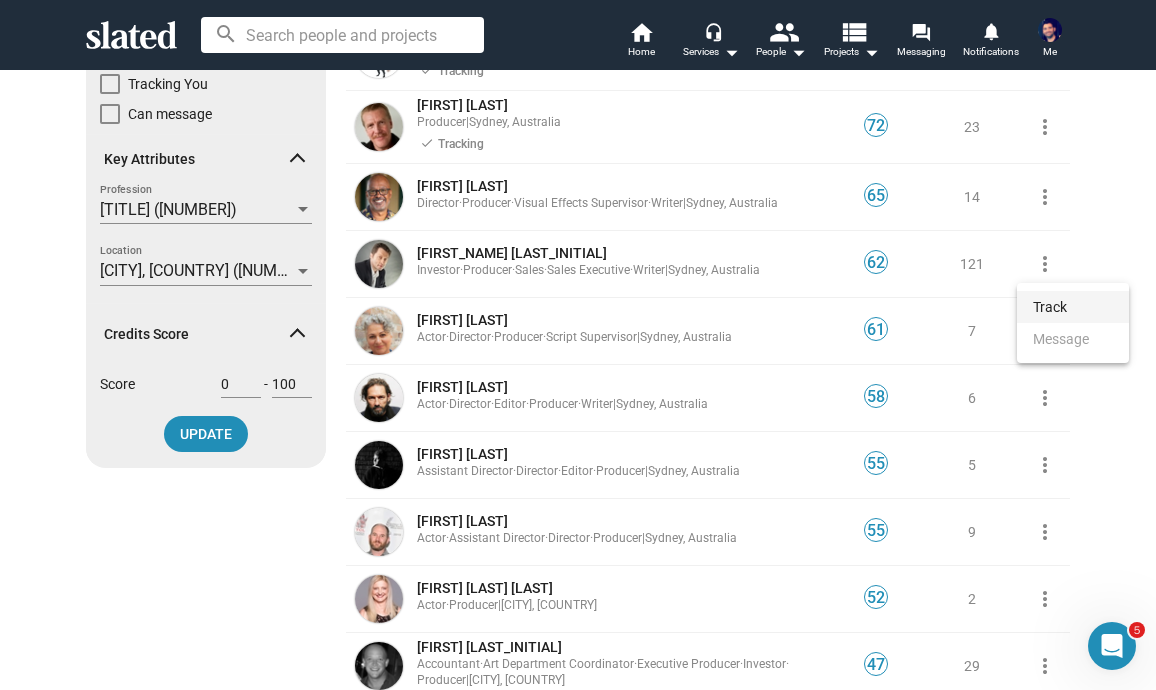 click on "Track" at bounding box center (1073, 307) 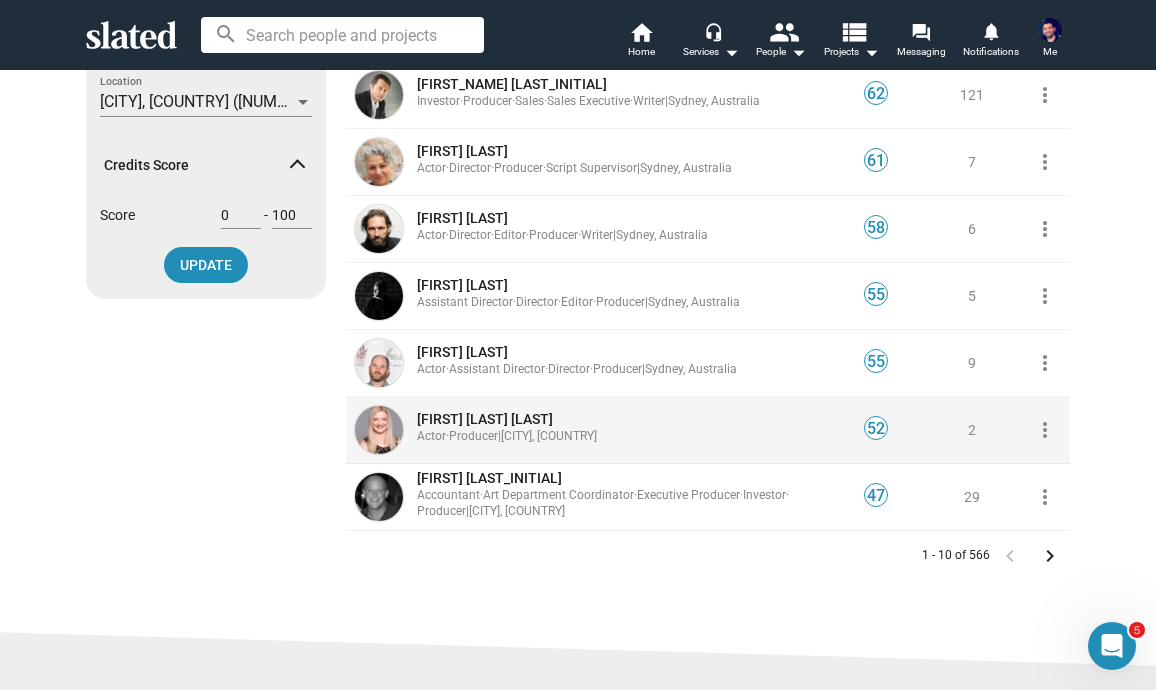 scroll, scrollTop: 440, scrollLeft: 0, axis: vertical 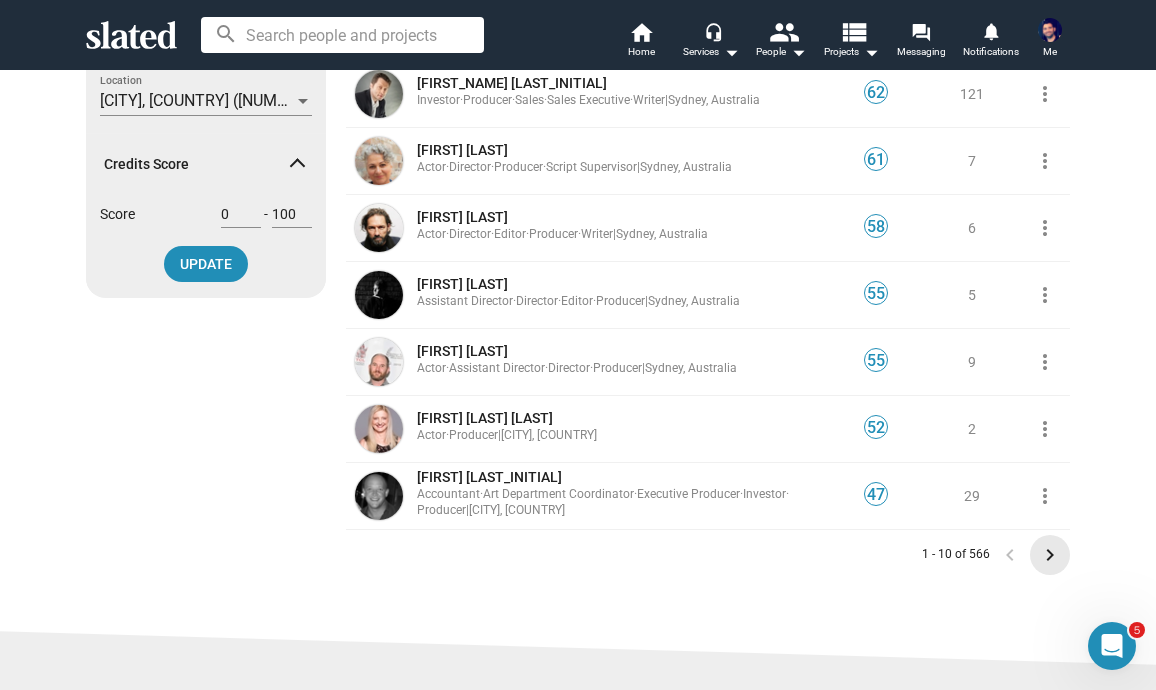 click on "keyboard_arrow_right" 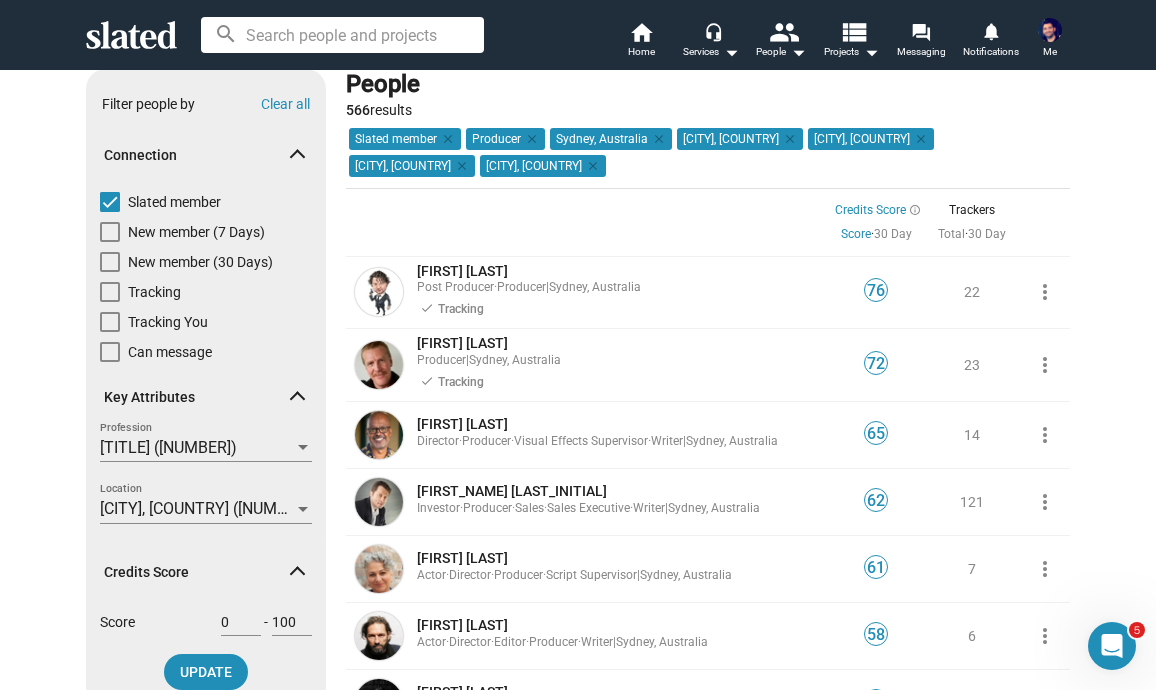 scroll, scrollTop: 0, scrollLeft: 0, axis: both 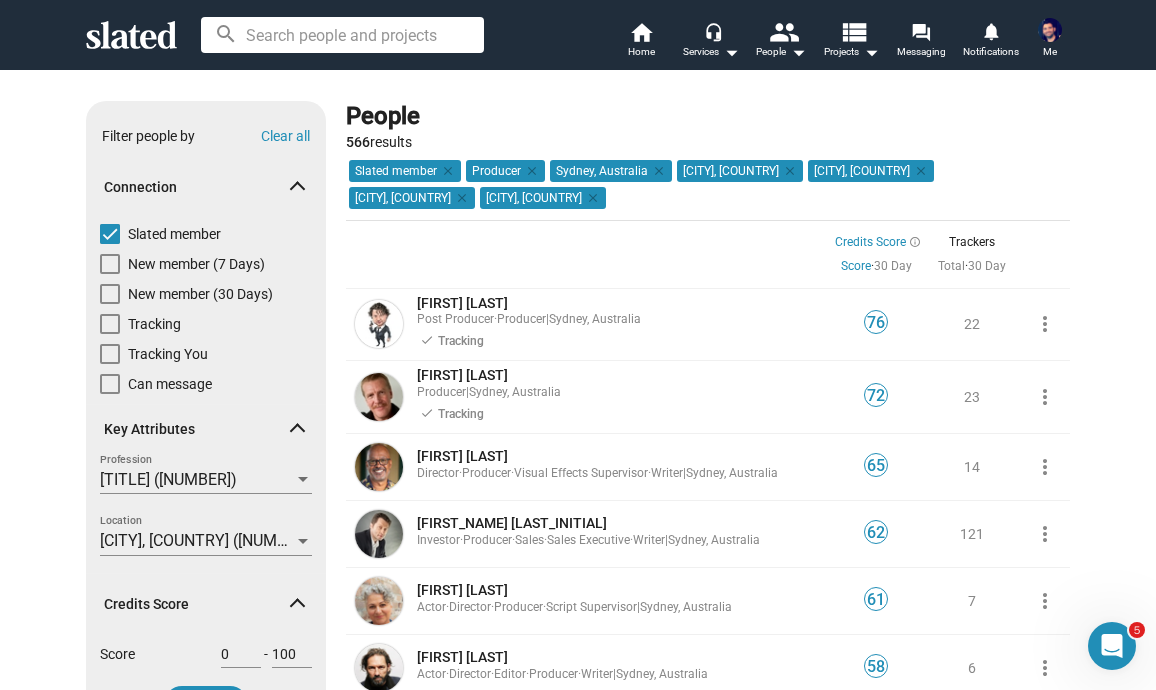 click at bounding box center [110, 384] 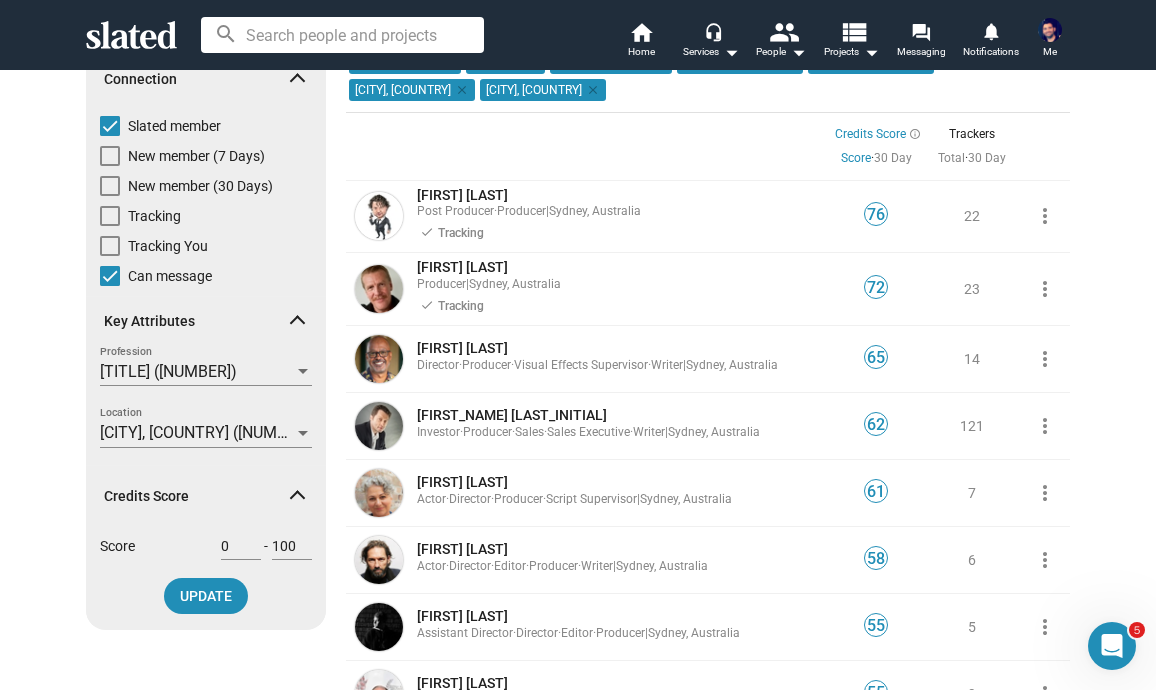 scroll, scrollTop: 110, scrollLeft: 0, axis: vertical 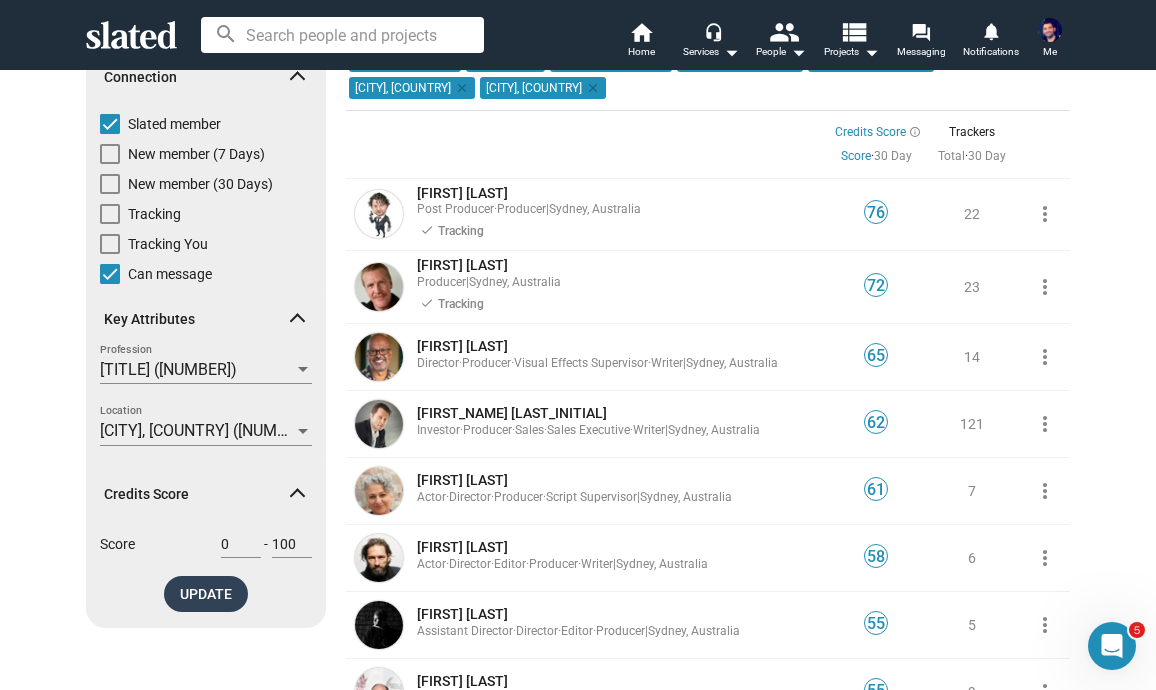 drag, startPoint x: 212, startPoint y: 589, endPoint x: 179, endPoint y: 593, distance: 33.24154 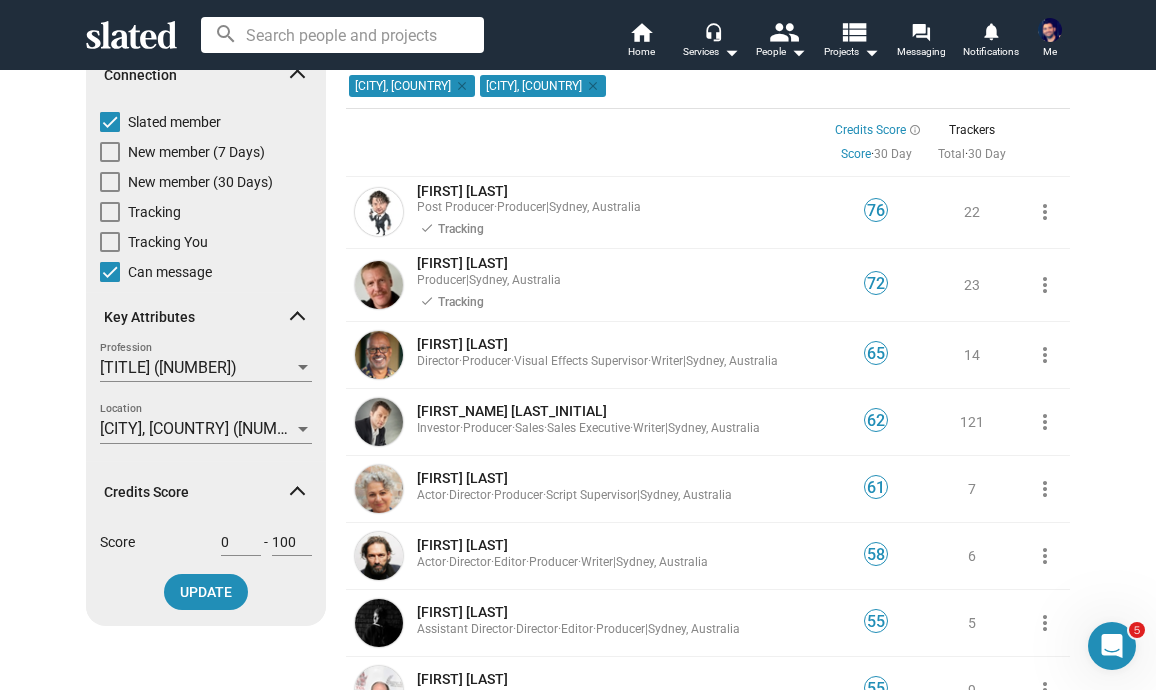 scroll, scrollTop: 118, scrollLeft: 0, axis: vertical 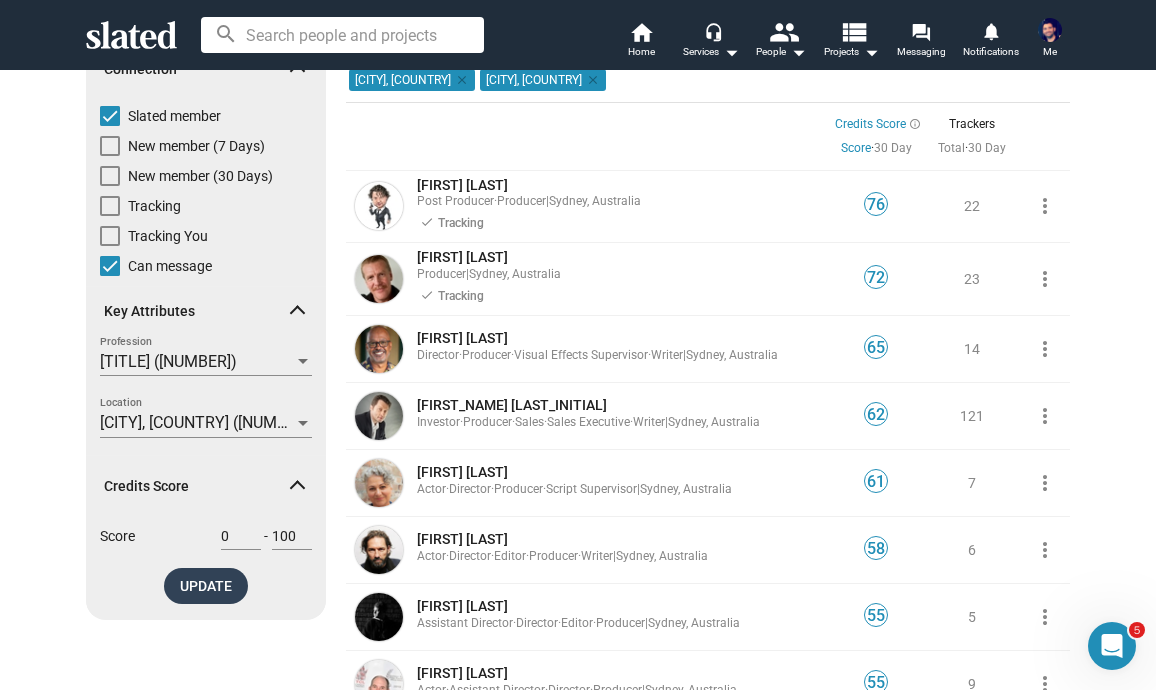 click on "UPDATE" at bounding box center (206, 586) 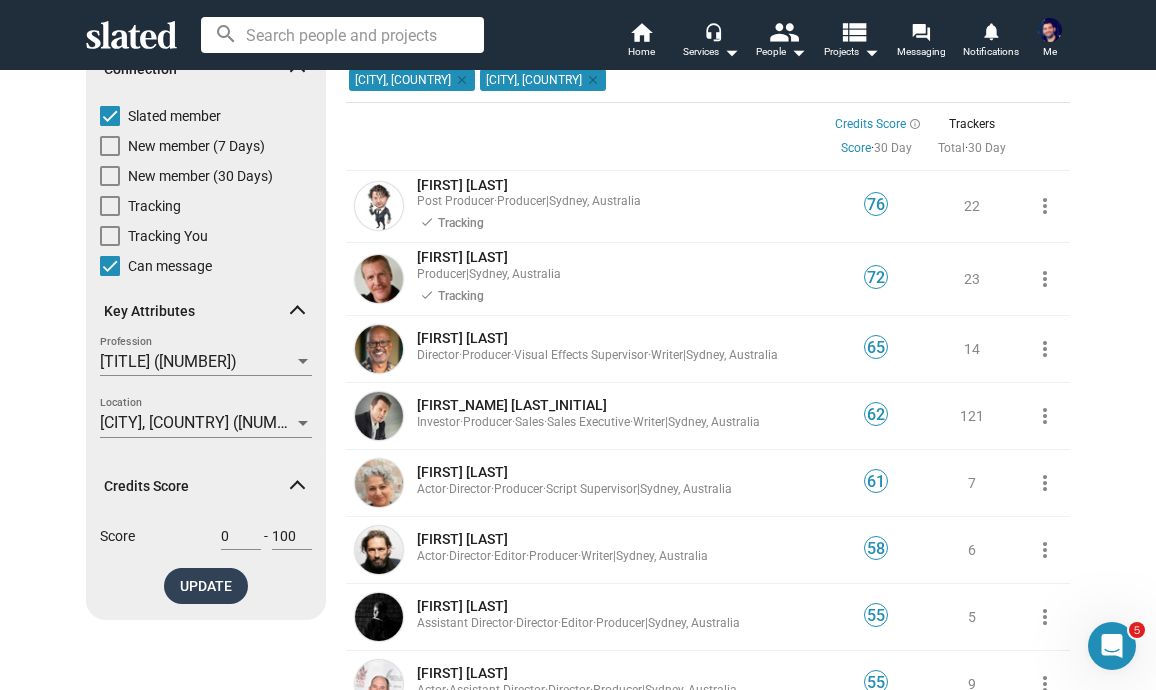 scroll, scrollTop: 0, scrollLeft: 0, axis: both 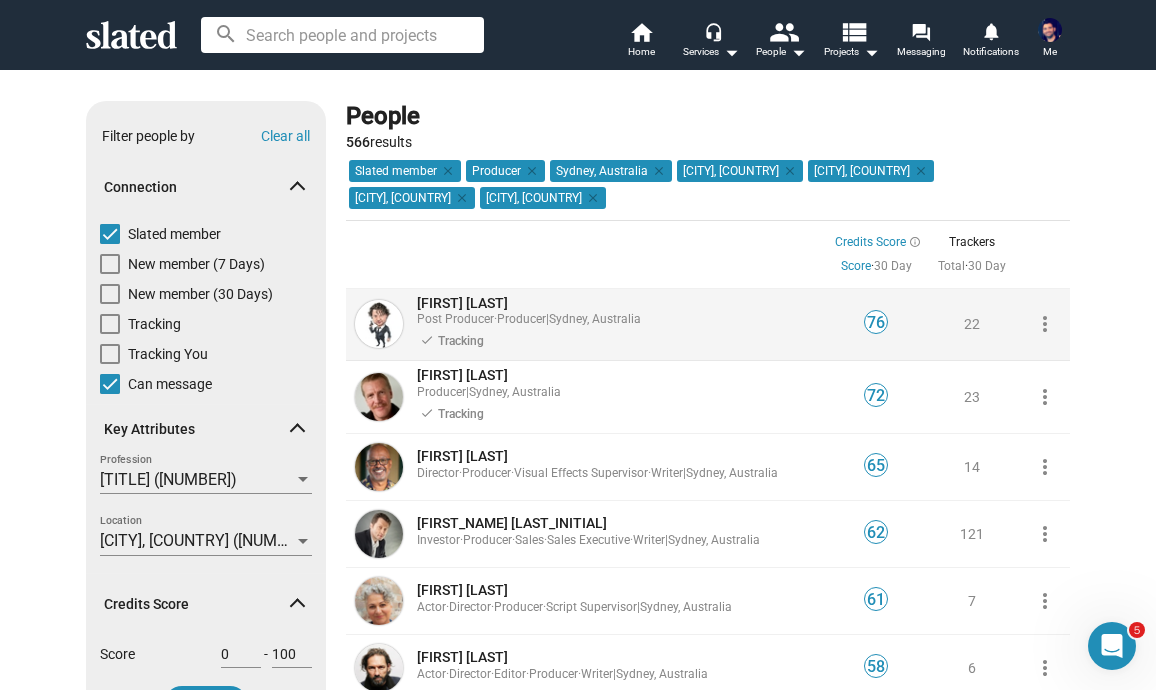 click on "more_vert" 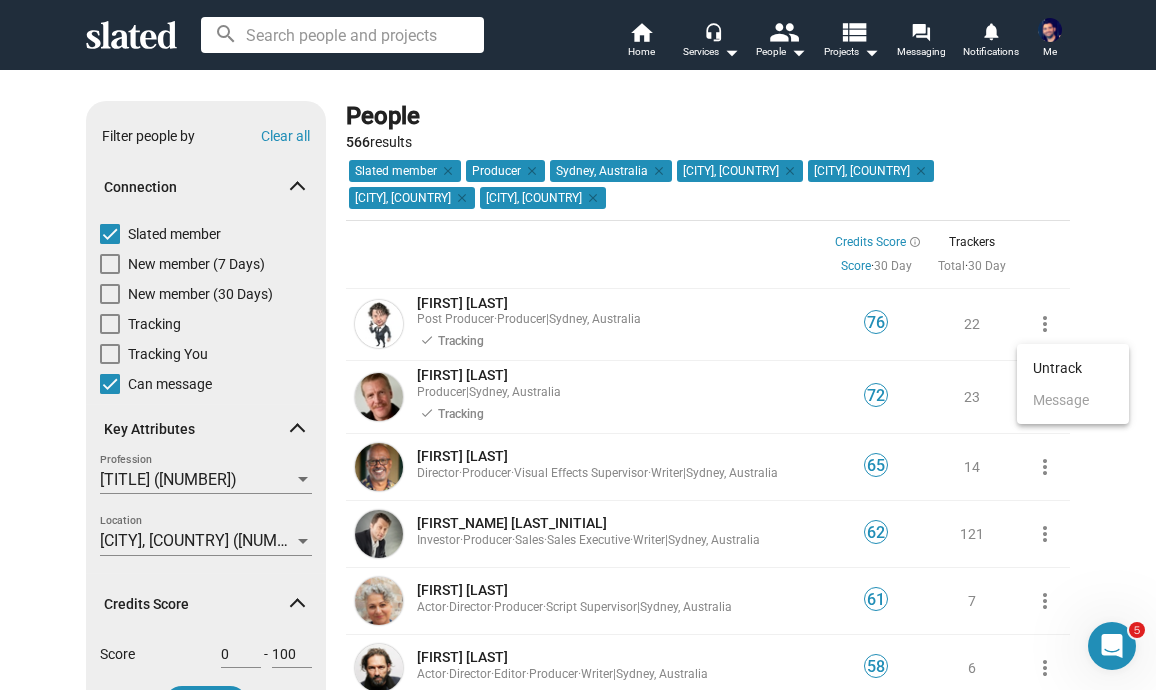 click at bounding box center (578, 345) 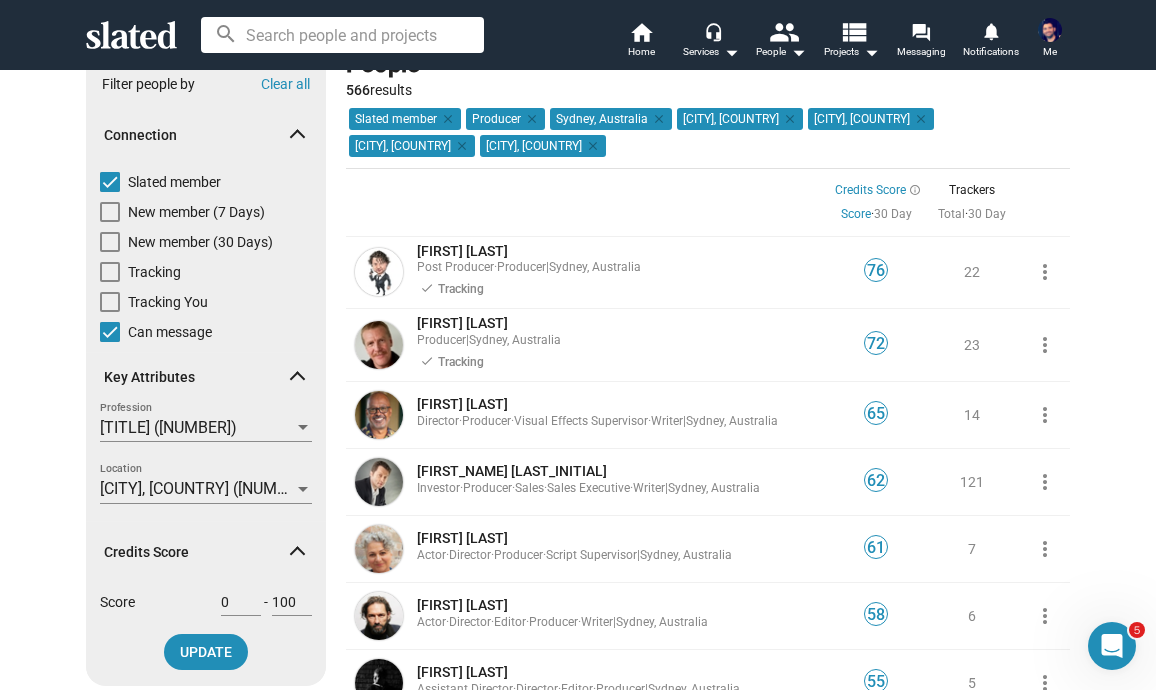 scroll, scrollTop: 54, scrollLeft: 0, axis: vertical 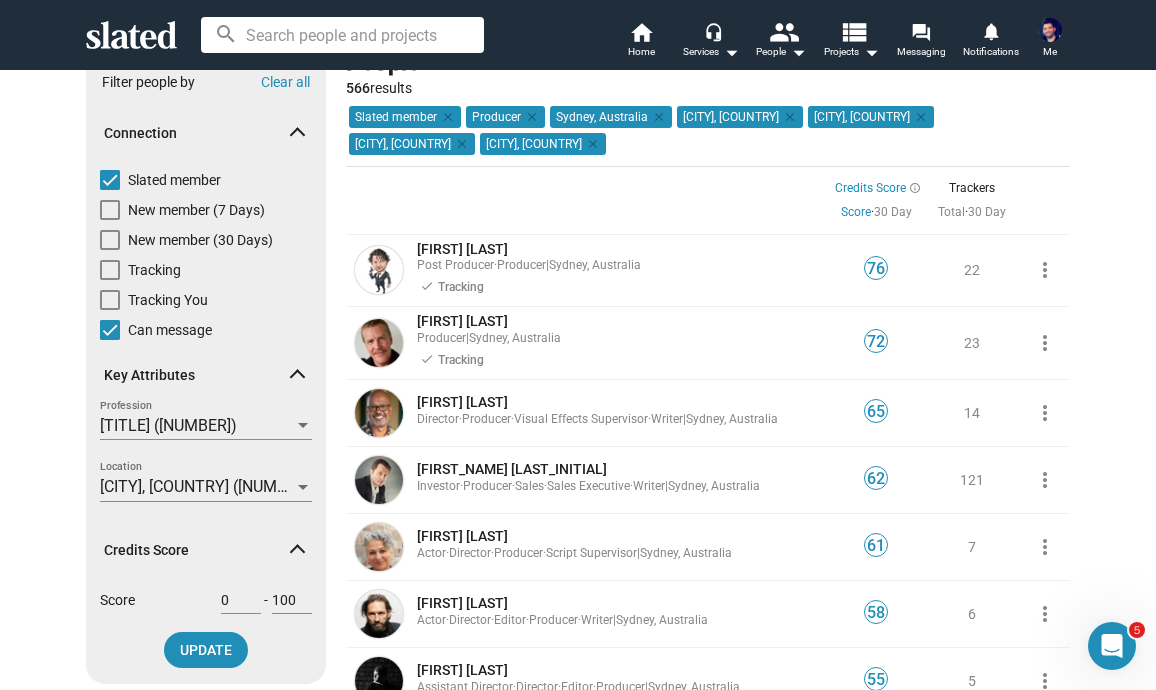 click on "[TITLE] ([NUMBER])" at bounding box center [197, 426] 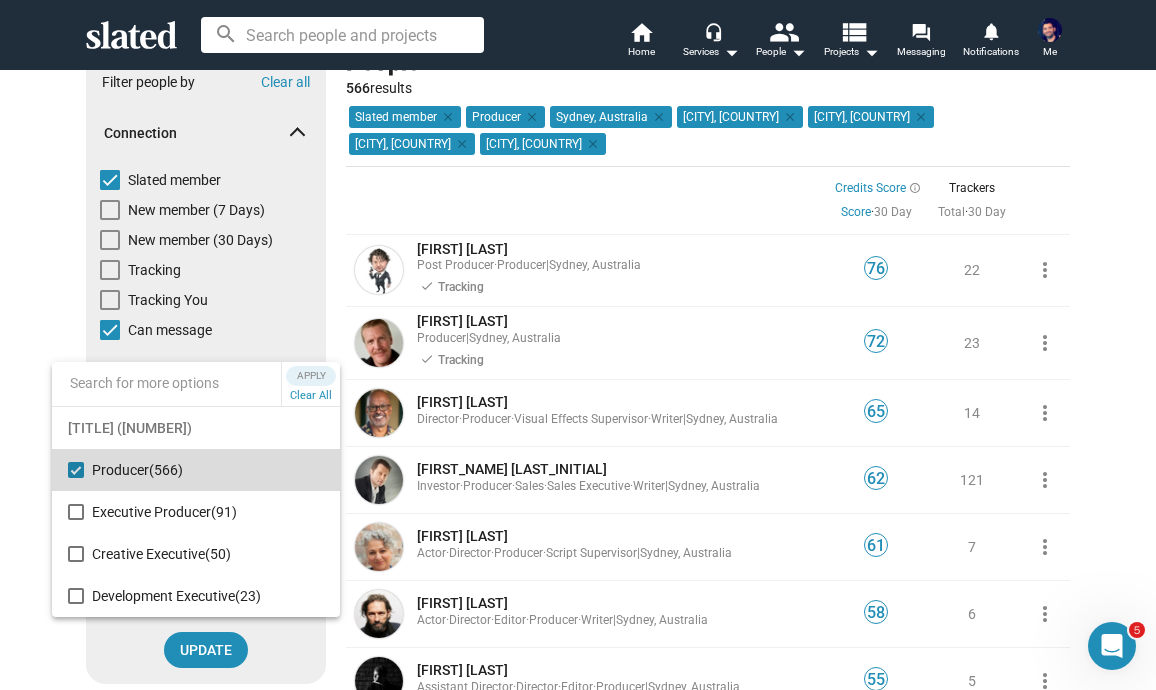 click on "[TITLE] ([NUMBER])" at bounding box center [208, 470] 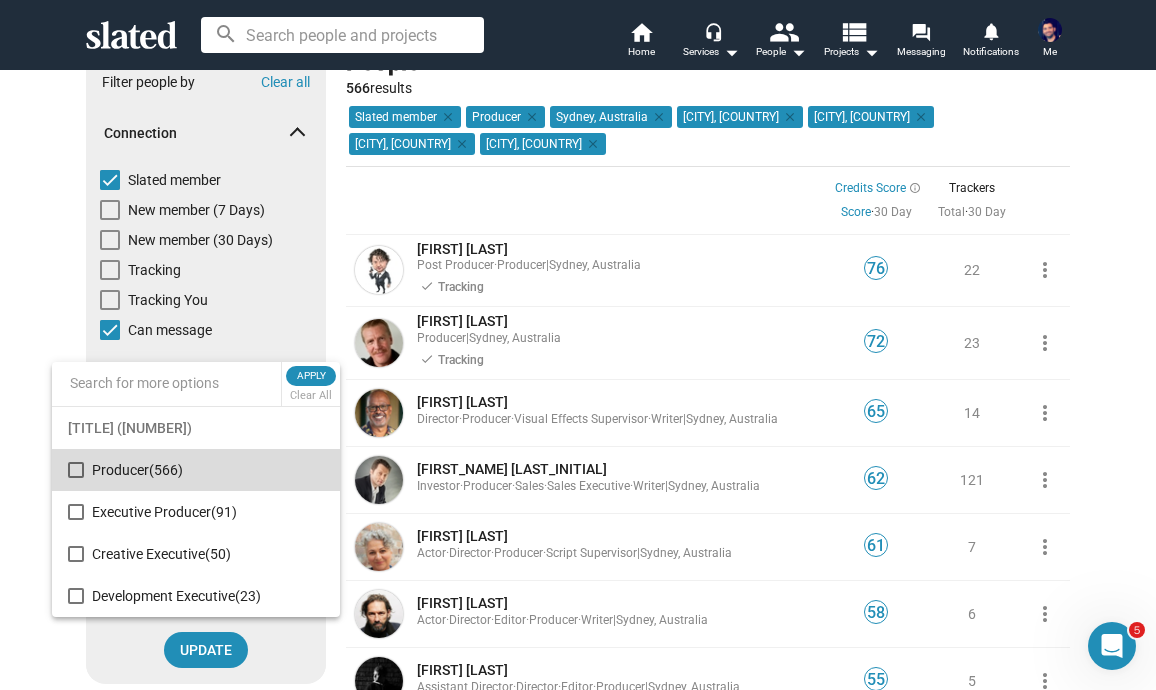 click on "(566)" at bounding box center (166, 470) 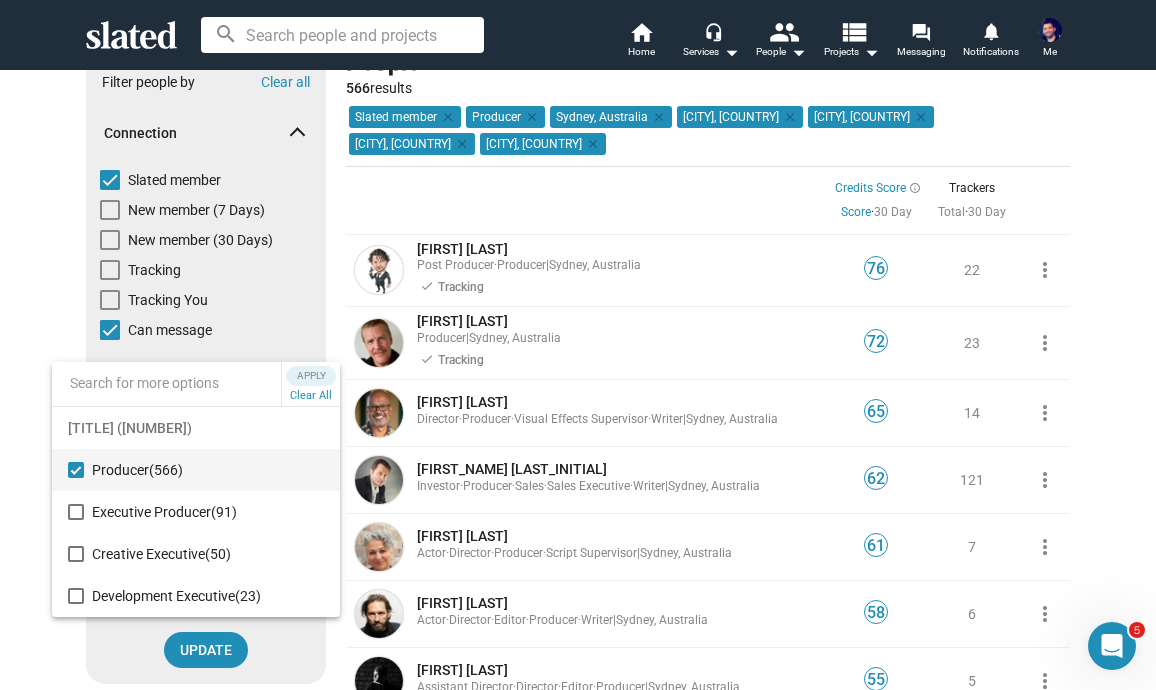 click at bounding box center [578, 345] 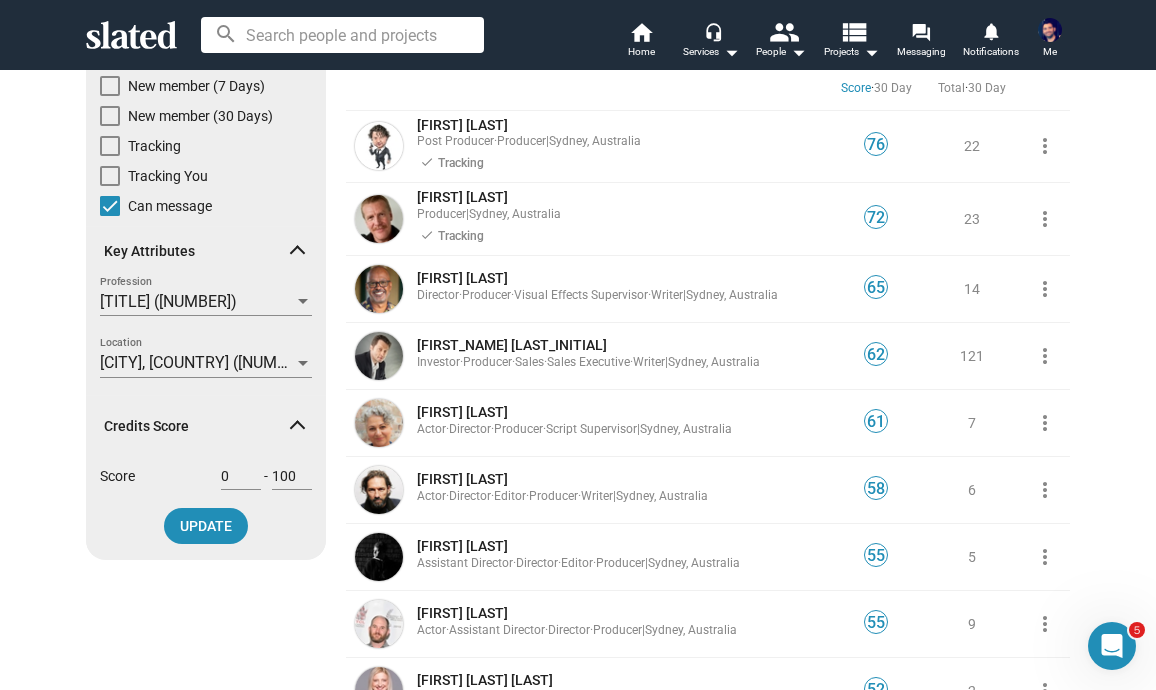 scroll, scrollTop: 180, scrollLeft: 0, axis: vertical 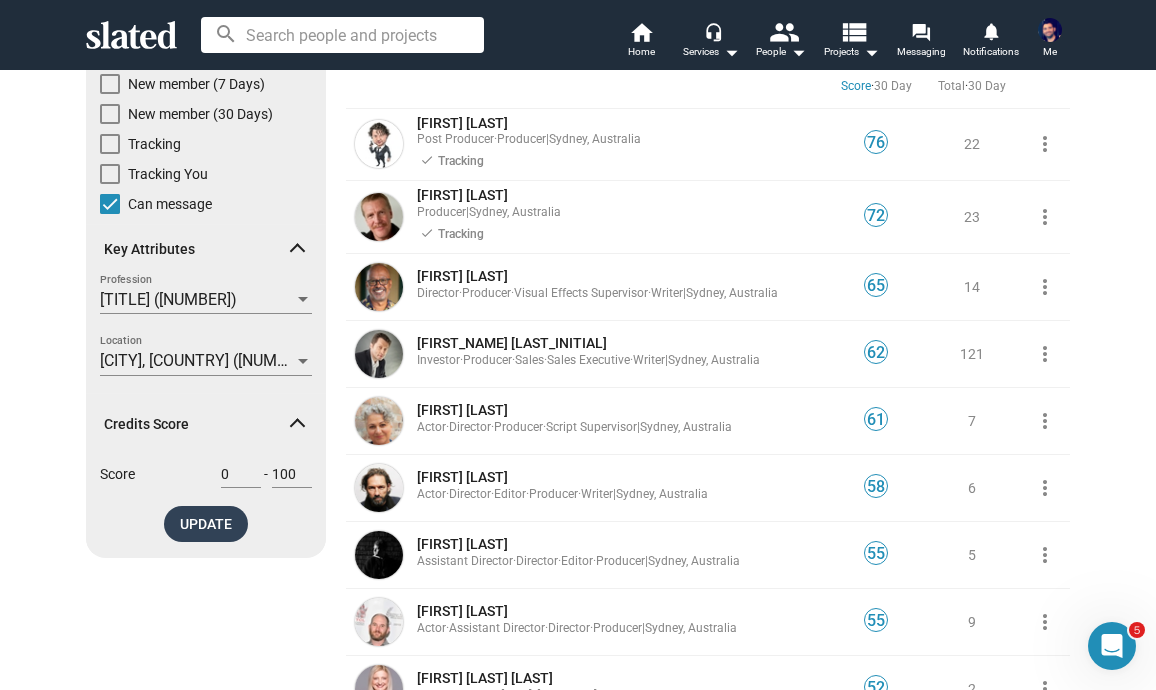 click on "UPDATE" at bounding box center (206, 524) 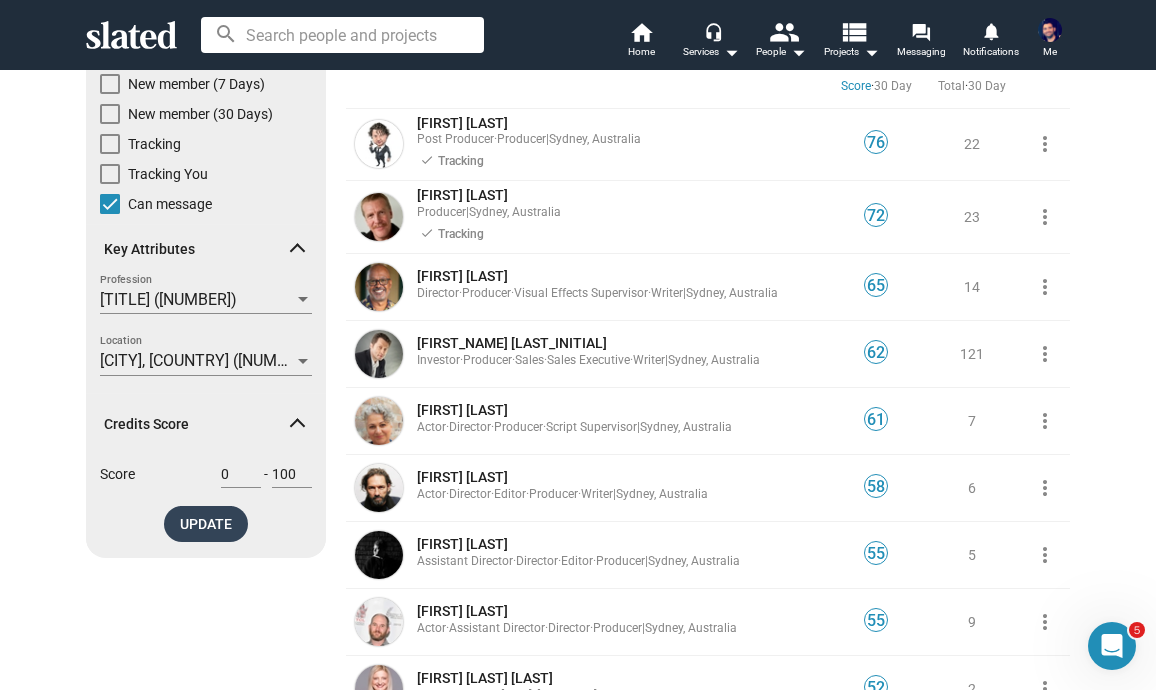scroll, scrollTop: 0, scrollLeft: 0, axis: both 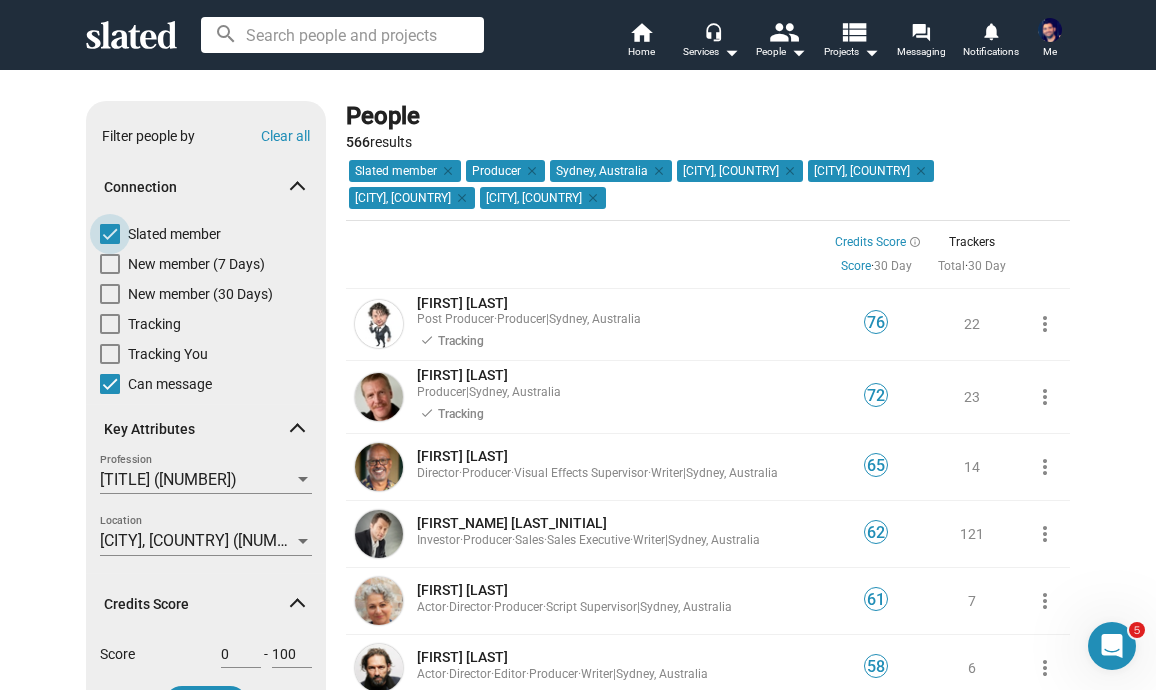 click at bounding box center (110, 234) 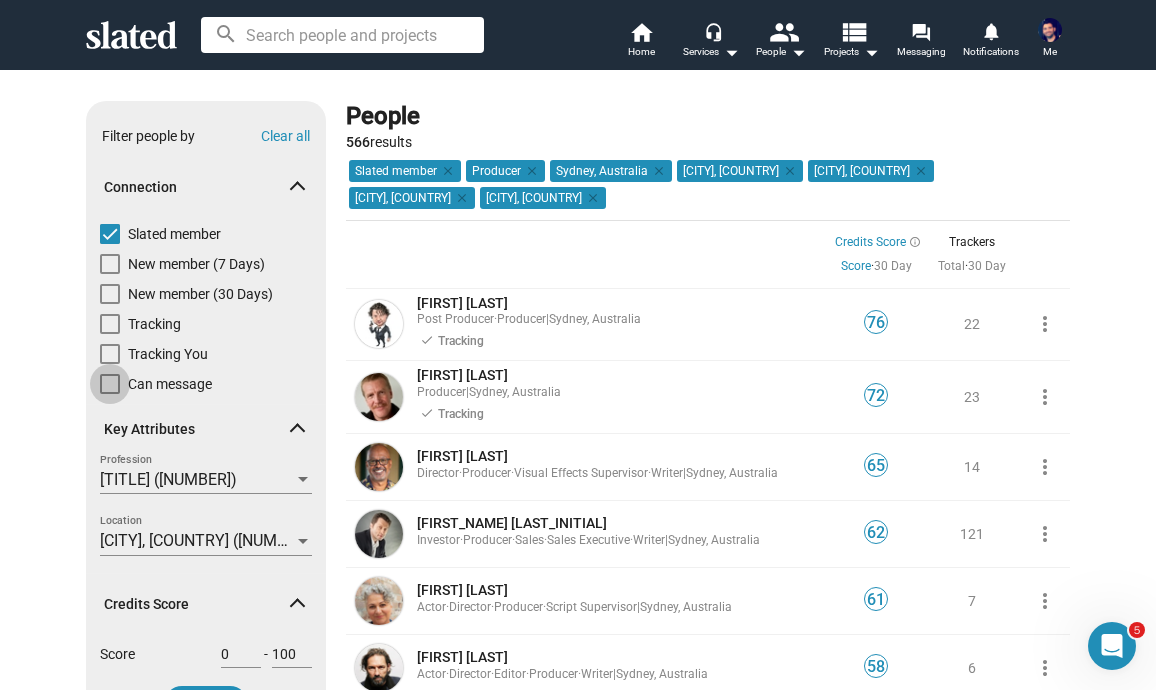click at bounding box center [110, 384] 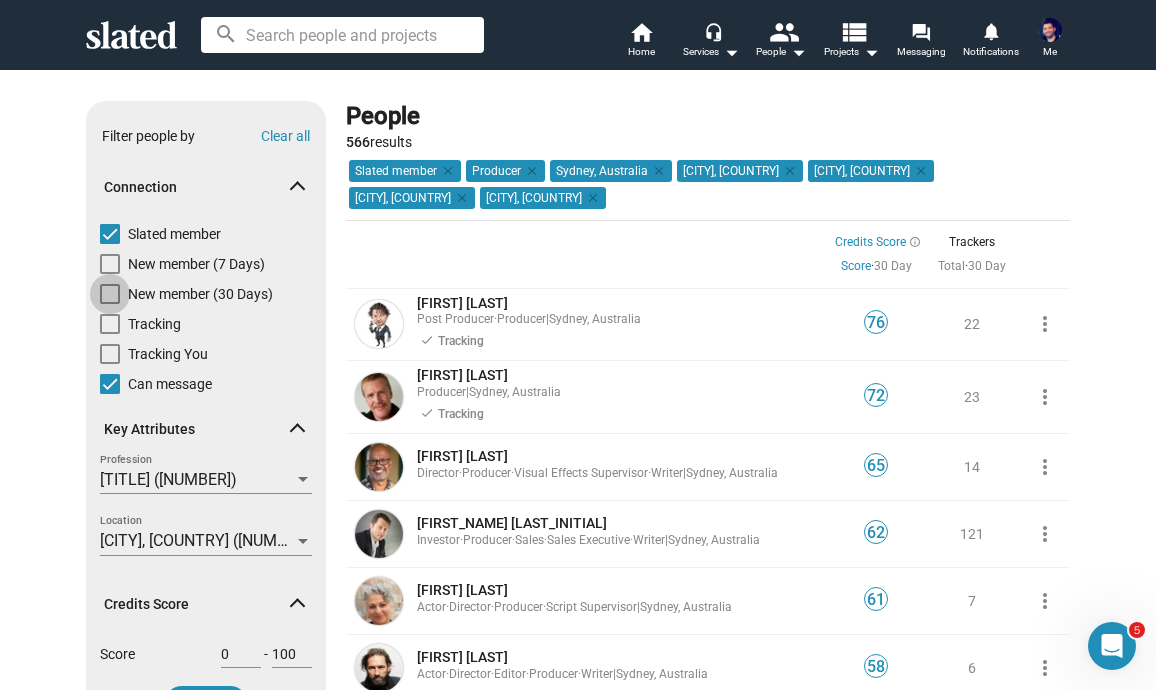 click at bounding box center [110, 294] 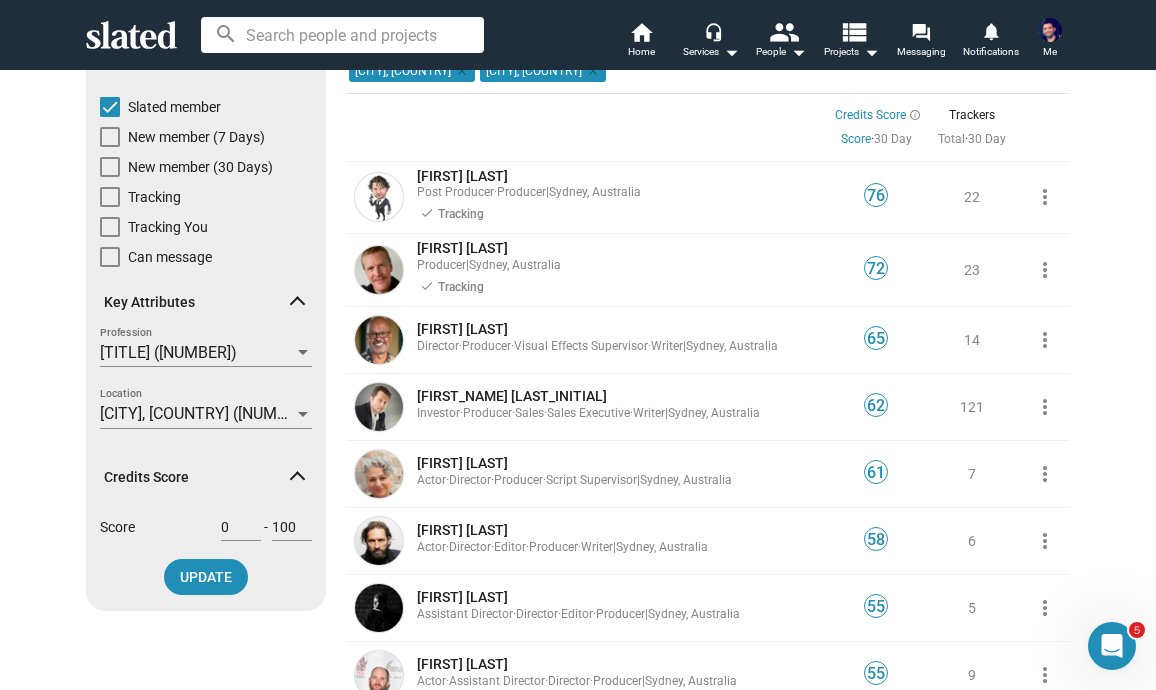 scroll, scrollTop: 128, scrollLeft: 0, axis: vertical 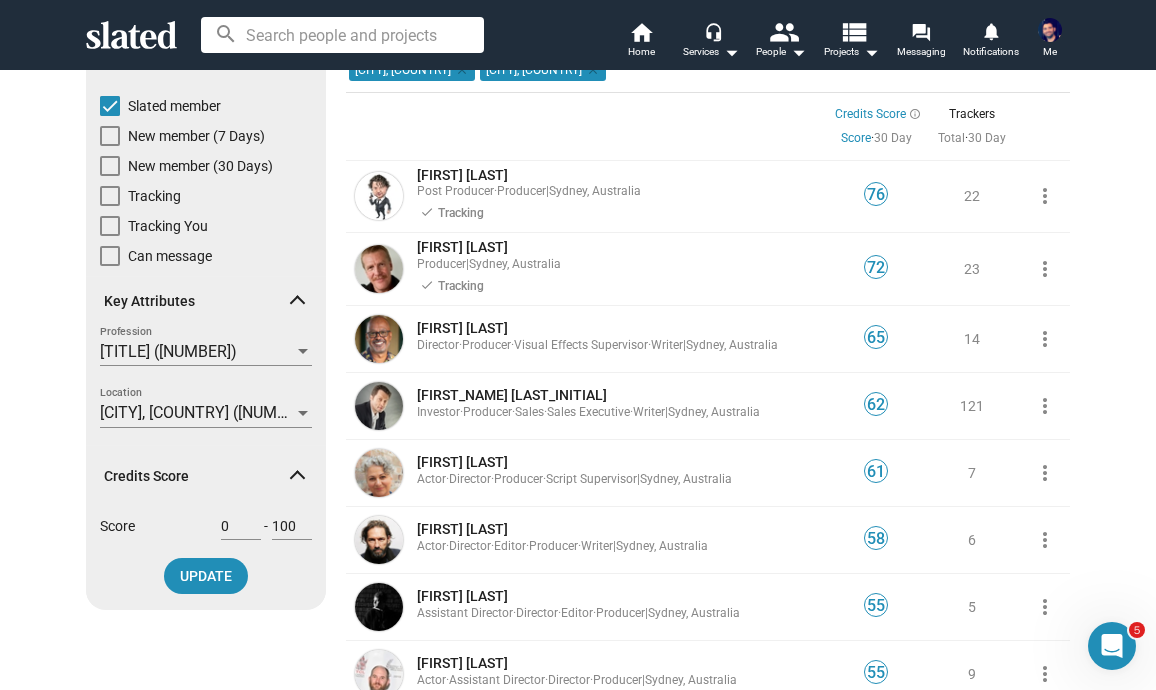click at bounding box center (110, 256) 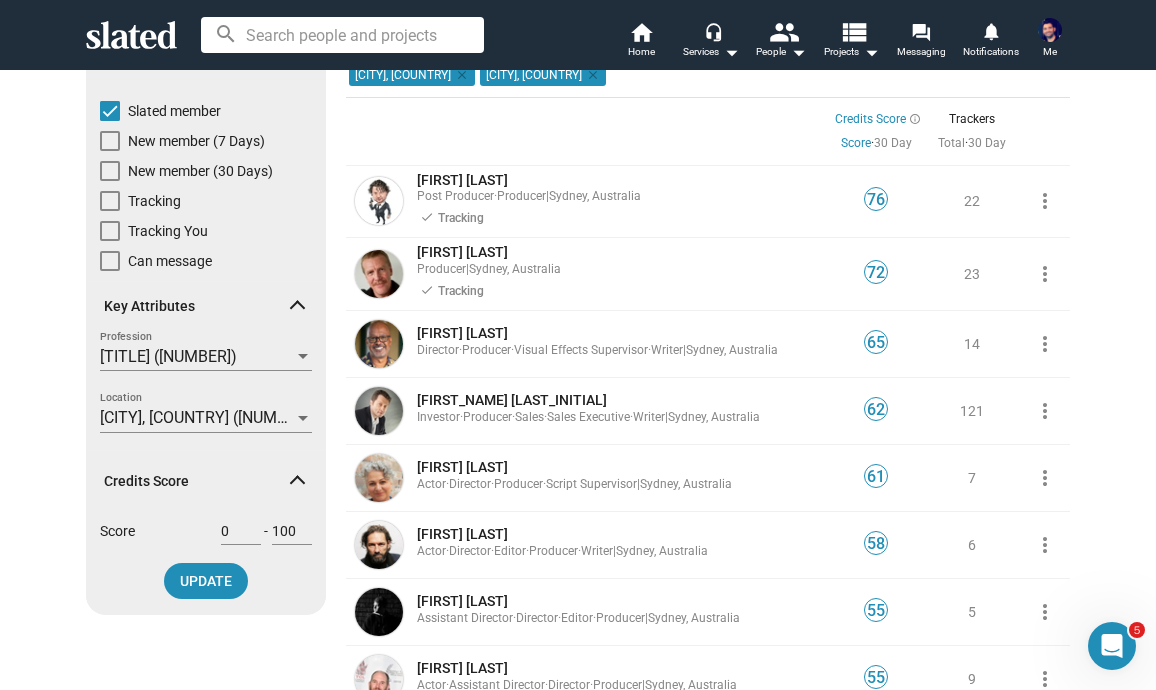 scroll, scrollTop: 124, scrollLeft: 0, axis: vertical 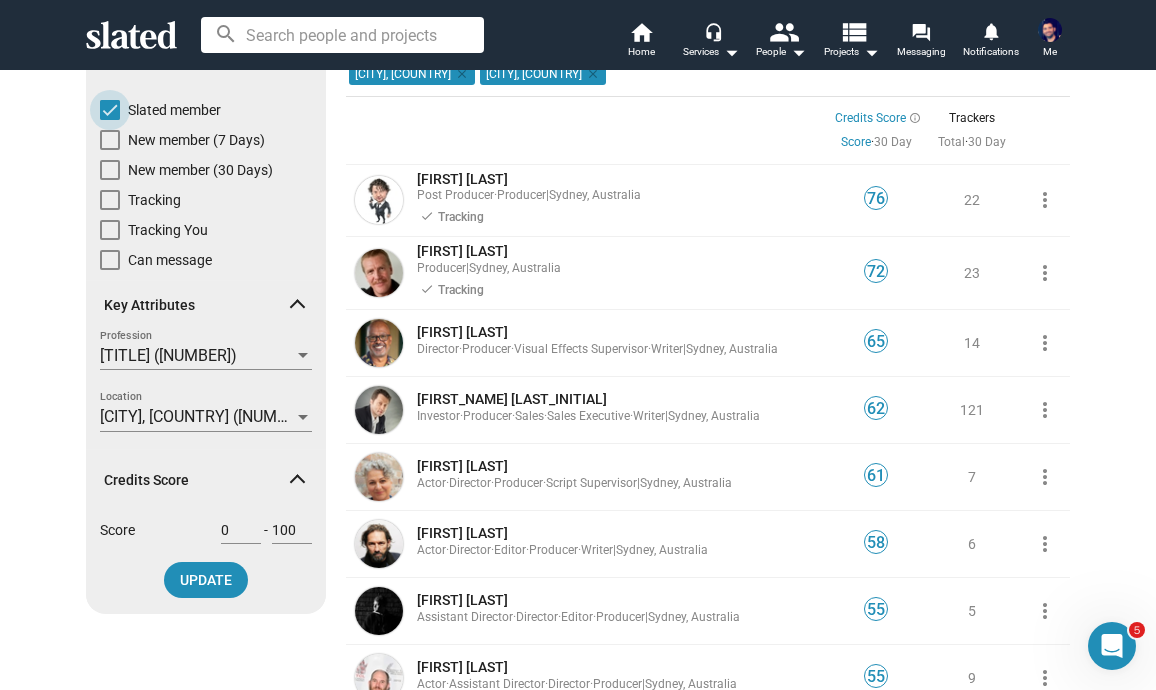 click at bounding box center (110, 110) 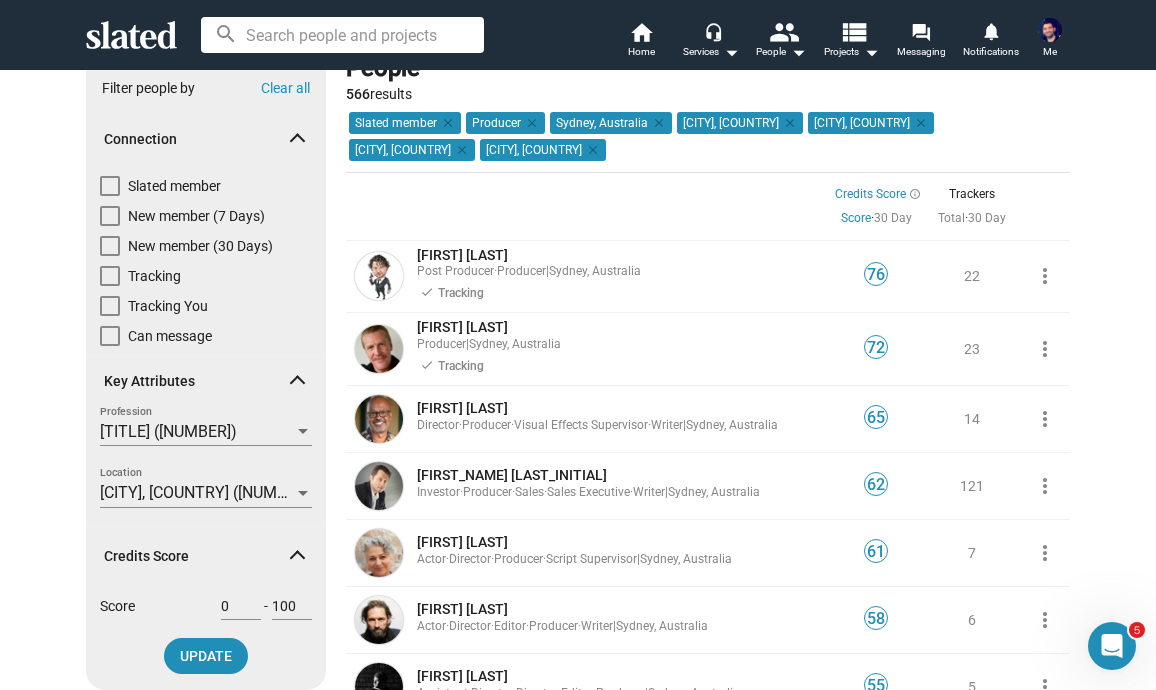 scroll, scrollTop: 0, scrollLeft: 0, axis: both 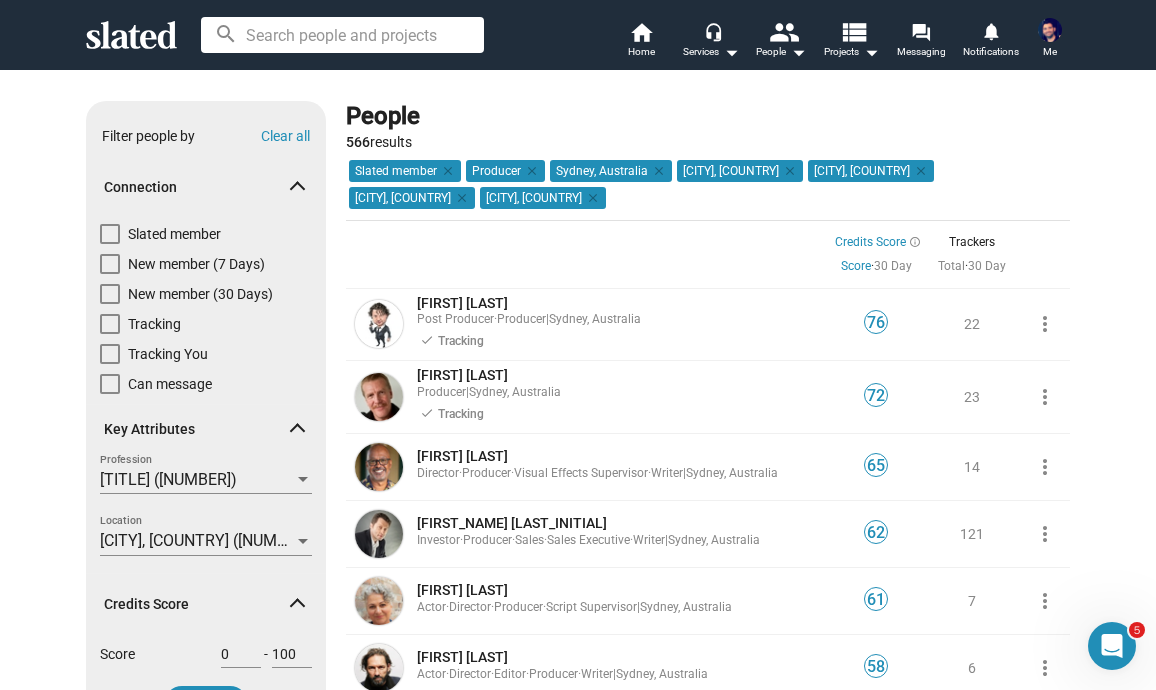 click at bounding box center (110, 384) 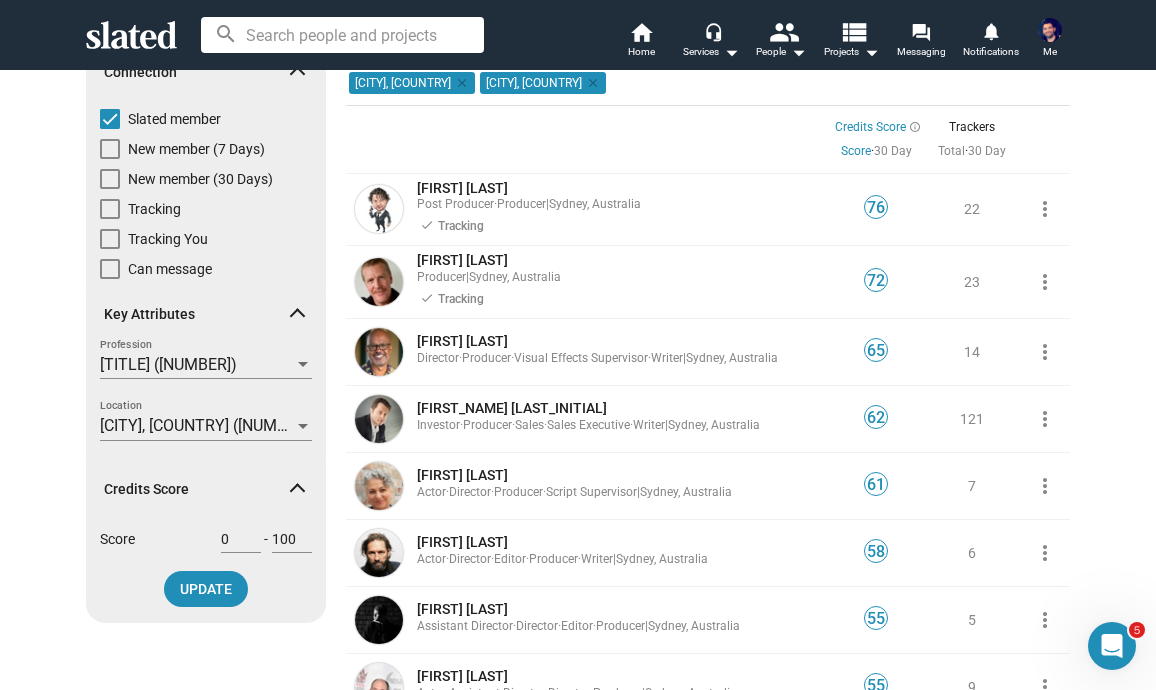 scroll, scrollTop: 116, scrollLeft: 0, axis: vertical 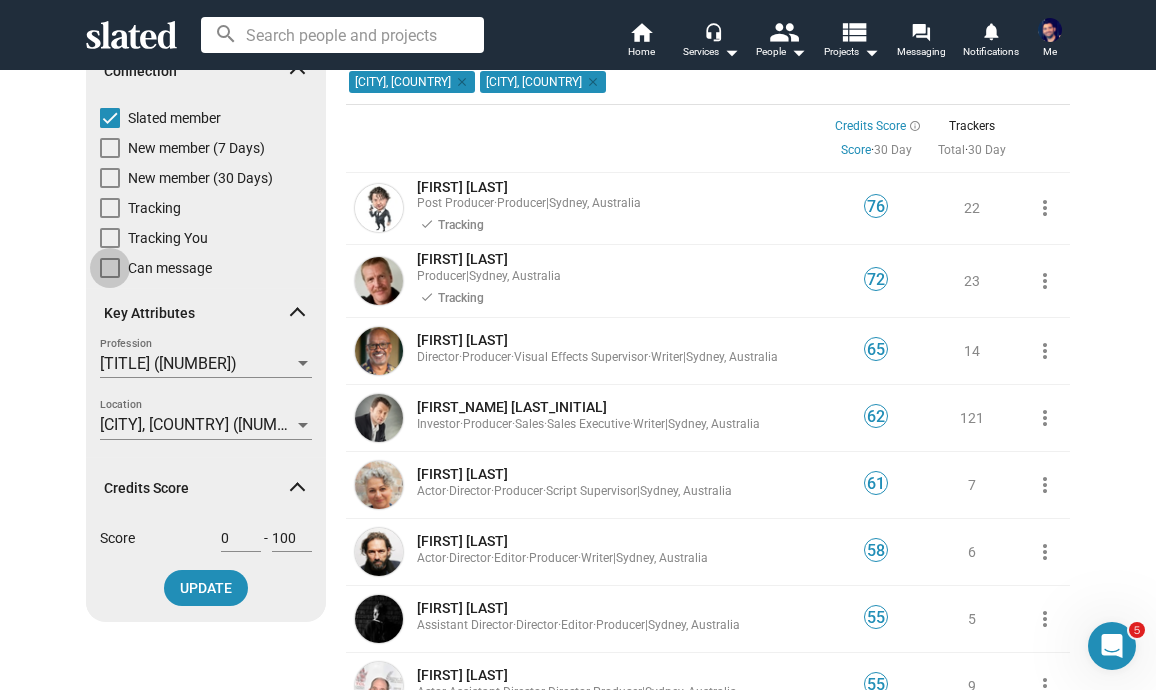 click at bounding box center [110, 268] 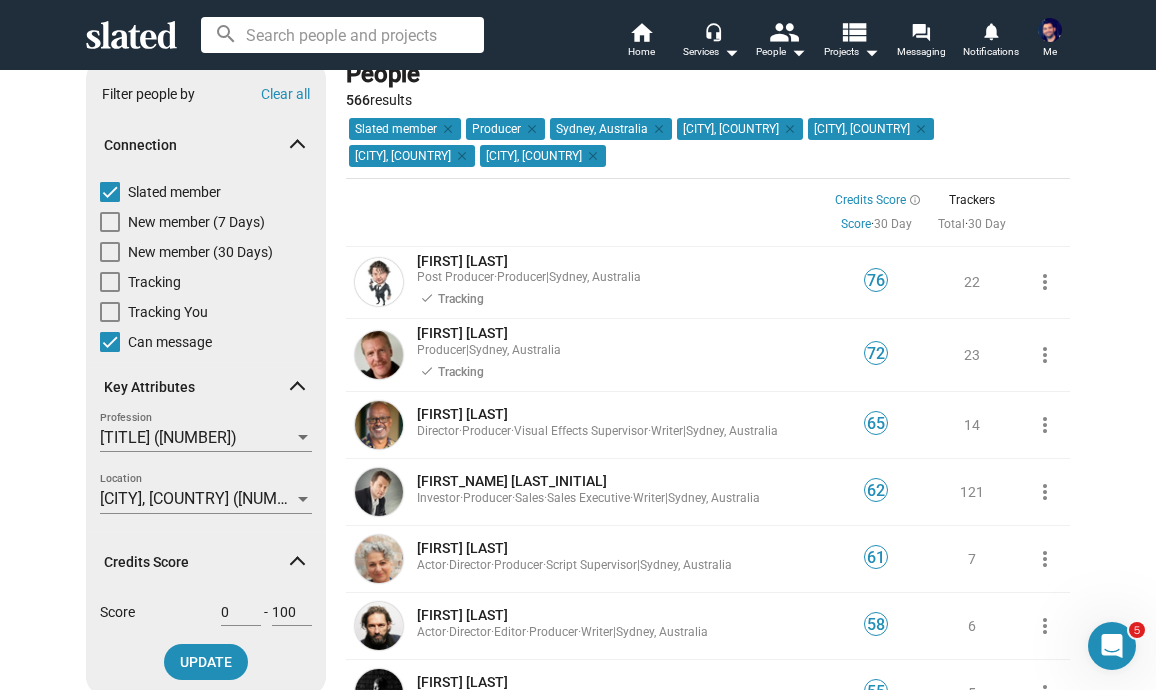 scroll, scrollTop: 0, scrollLeft: 0, axis: both 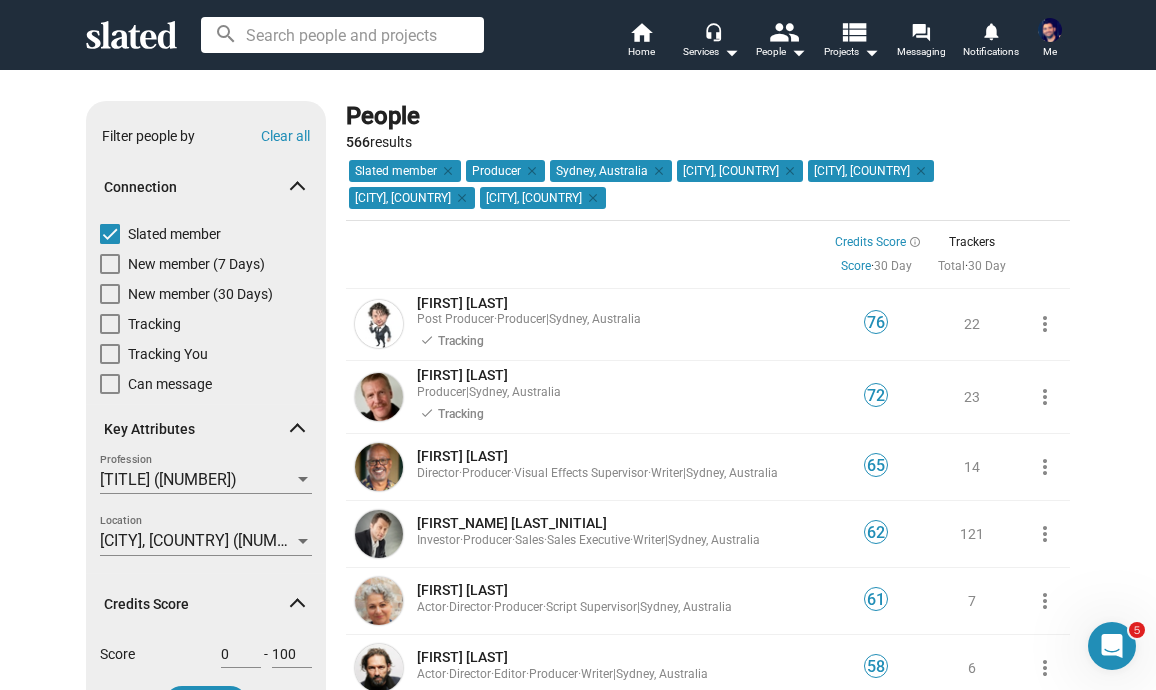 click at bounding box center [110, 234] 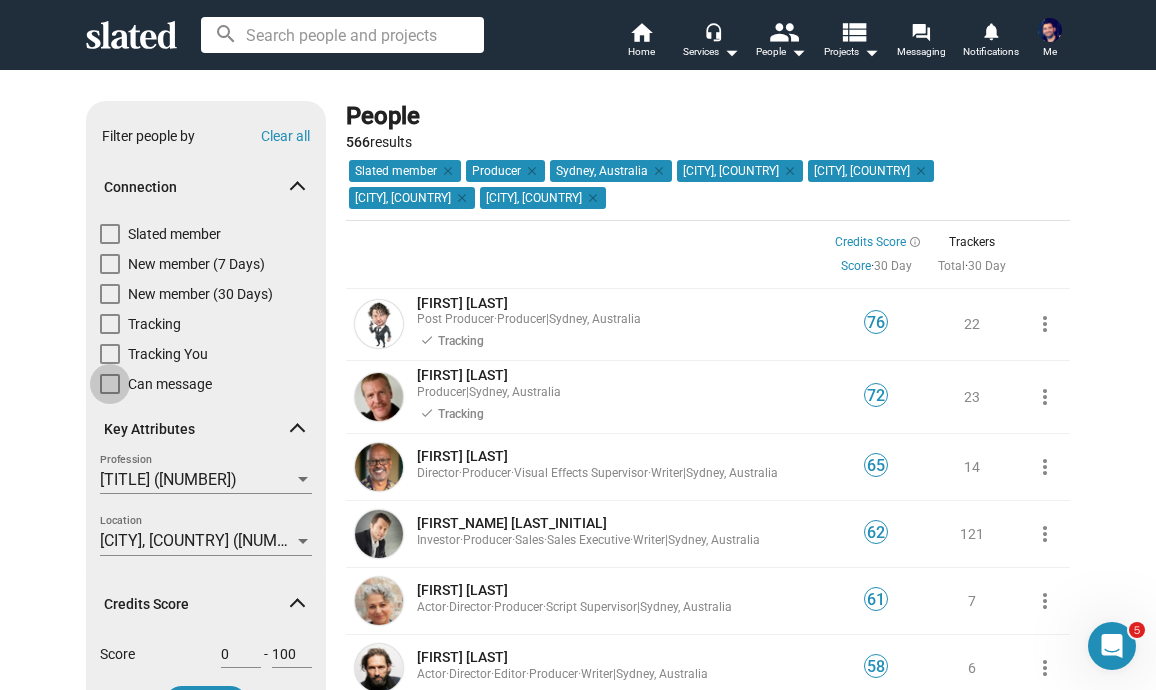 click at bounding box center [110, 384] 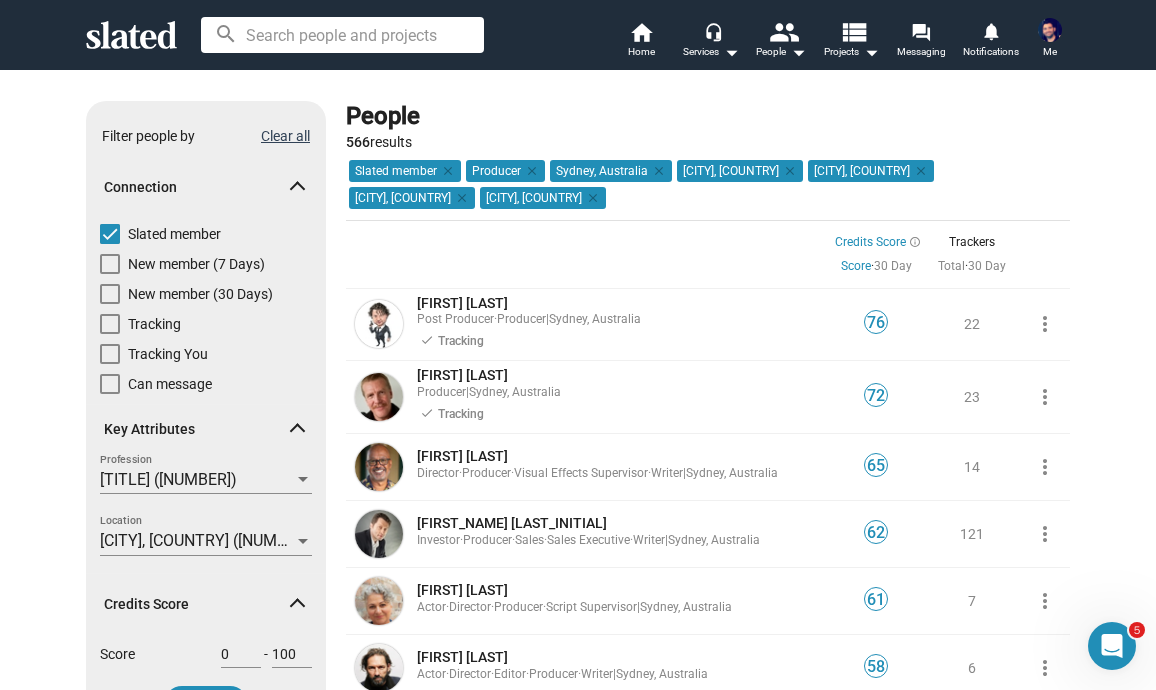 click on "Clear all" 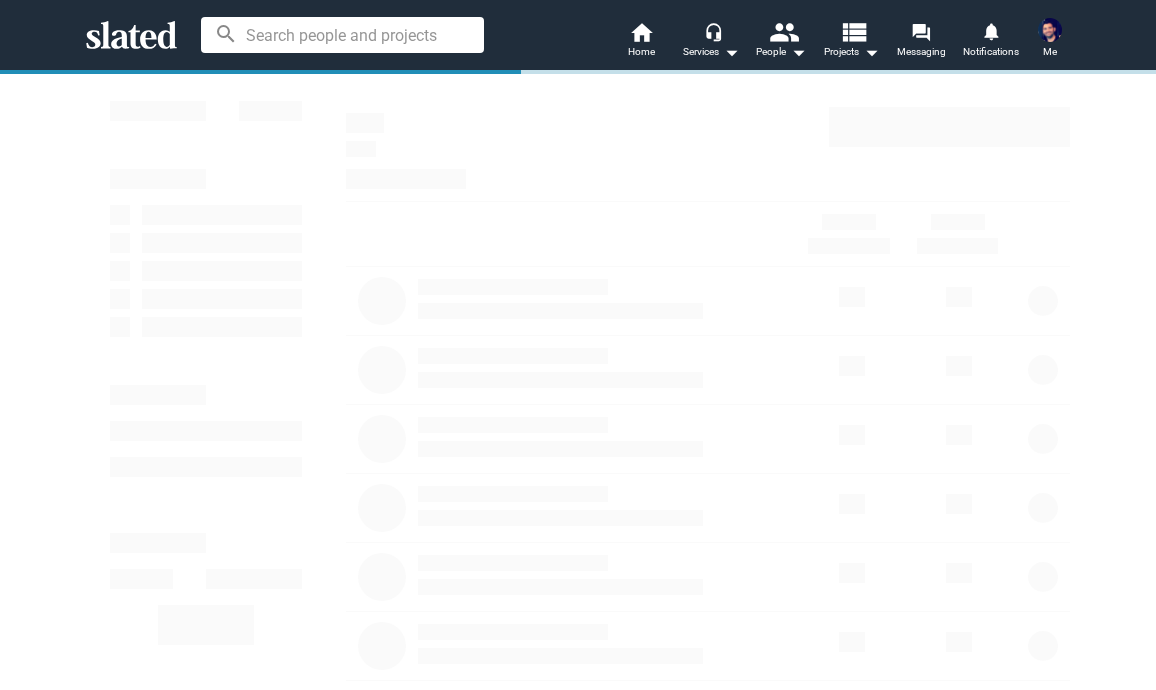 scroll, scrollTop: 0, scrollLeft: 0, axis: both 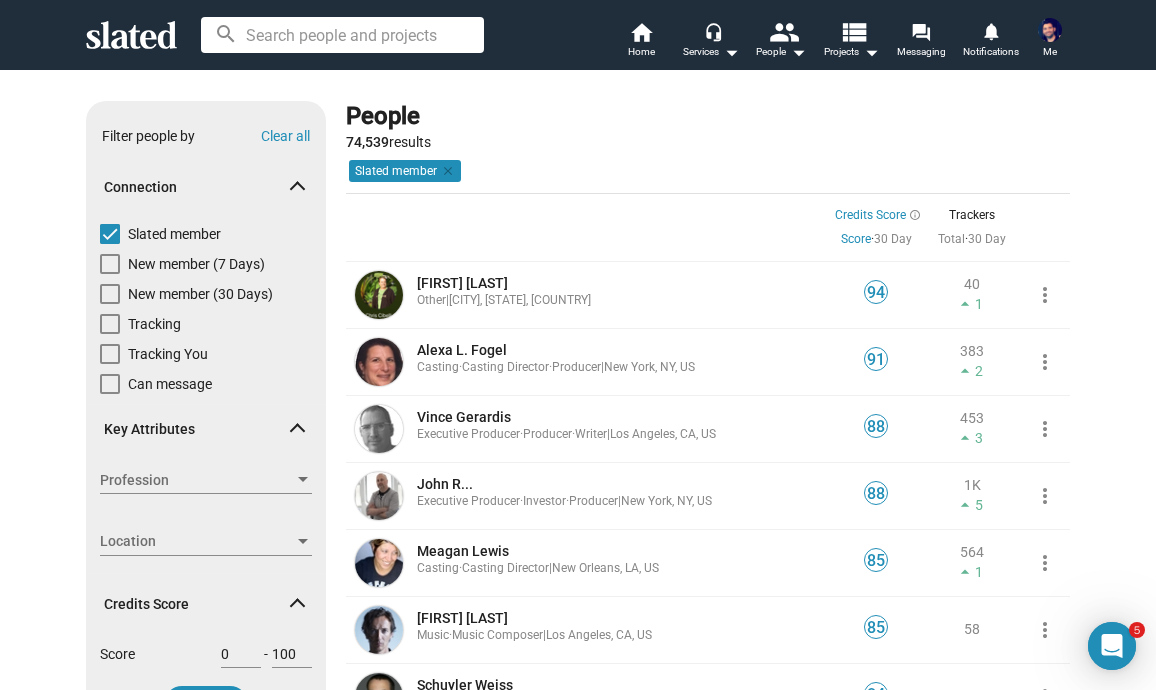 click at bounding box center [110, 384] 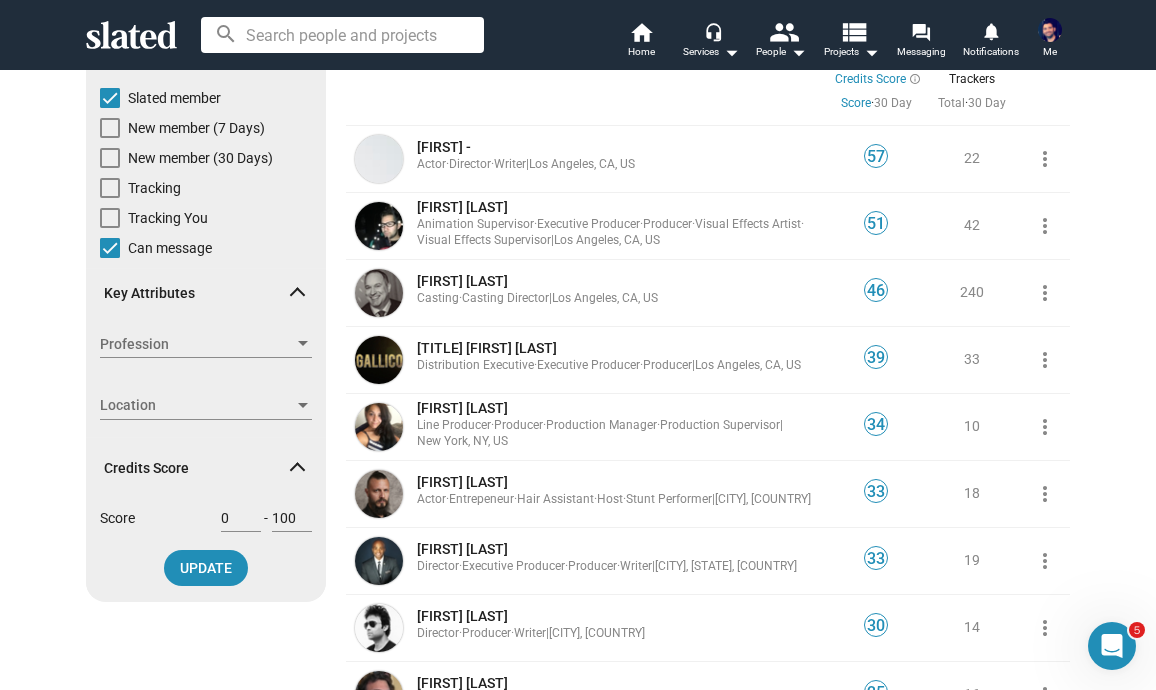 scroll, scrollTop: 142, scrollLeft: 0, axis: vertical 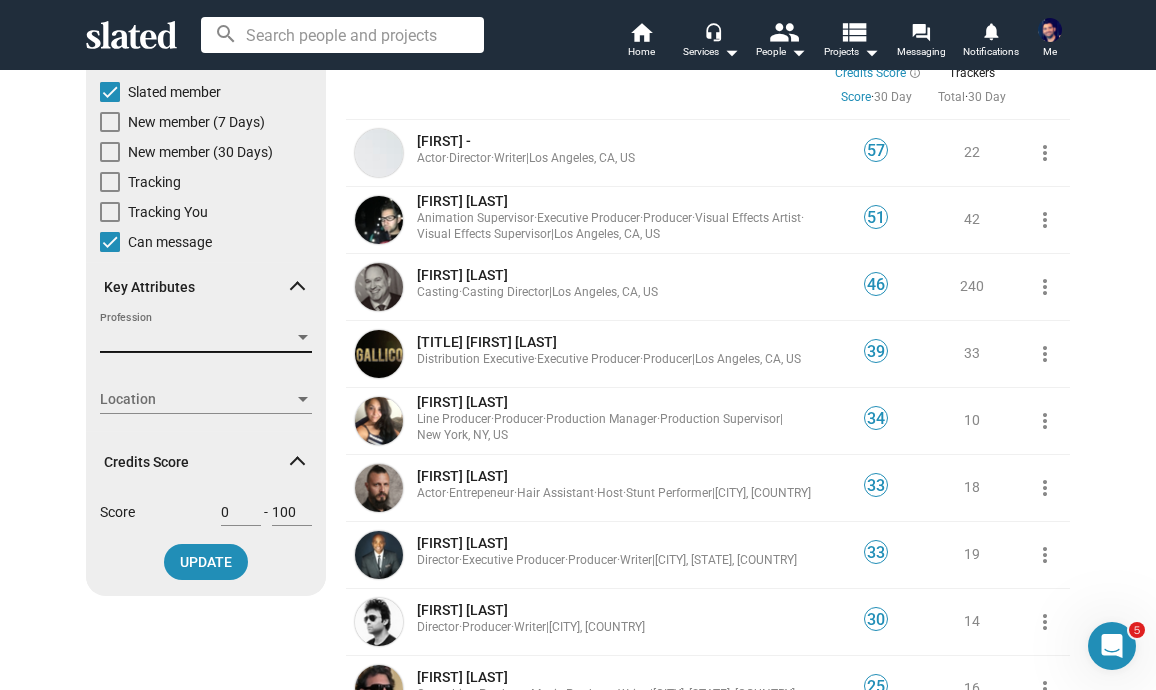 click on "Profession" at bounding box center [197, 338] 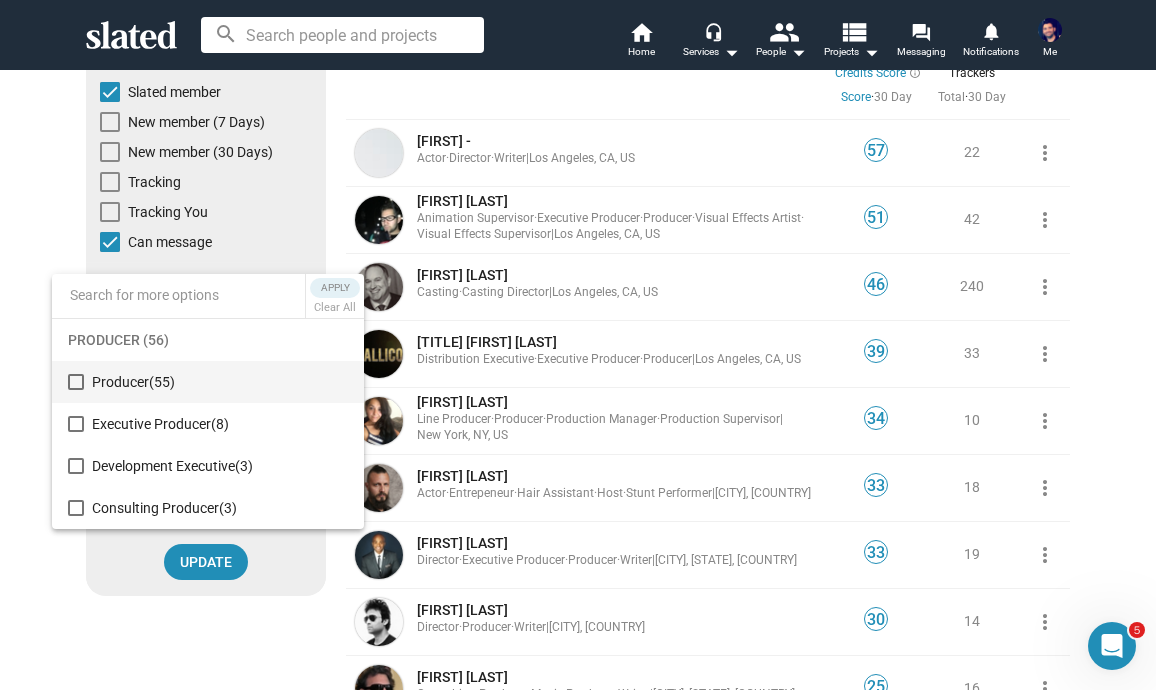 click on "Producer  (55)" at bounding box center [220, 382] 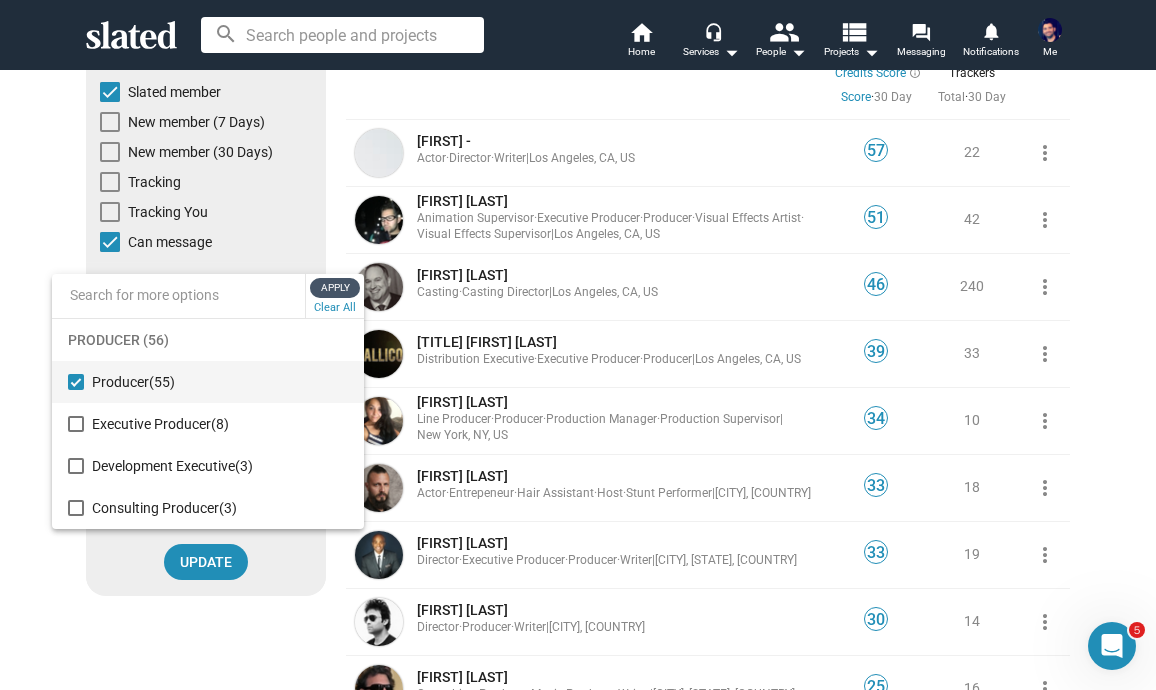 click on "Apply" at bounding box center [335, 288] 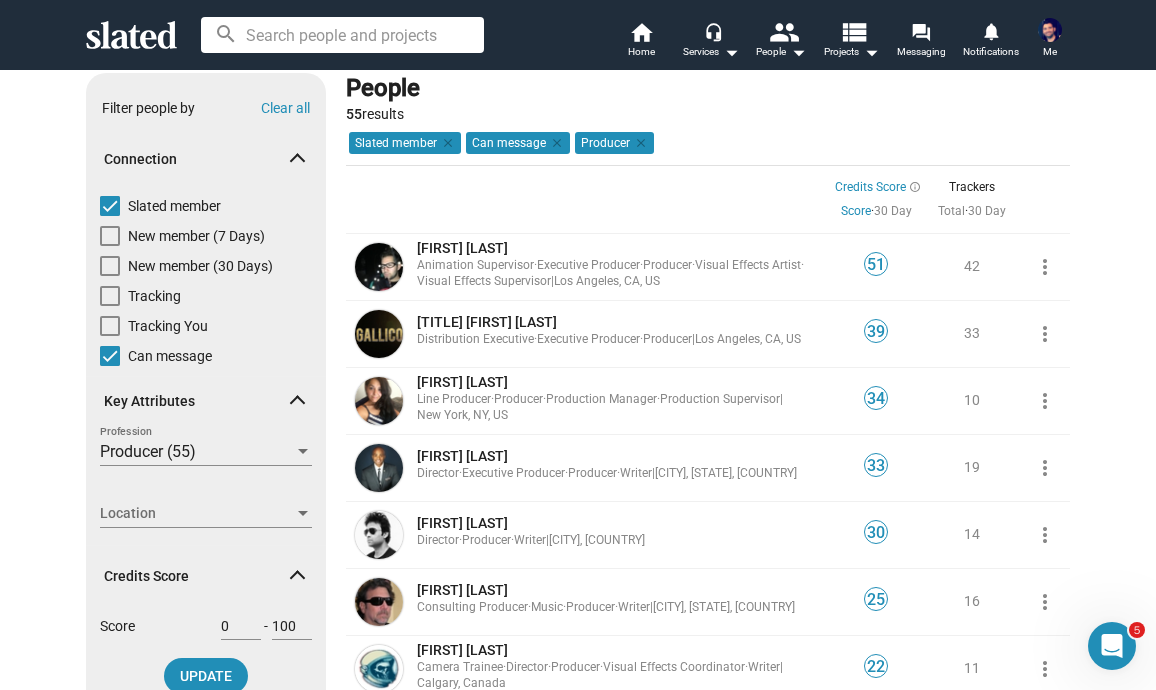 scroll, scrollTop: 92, scrollLeft: 0, axis: vertical 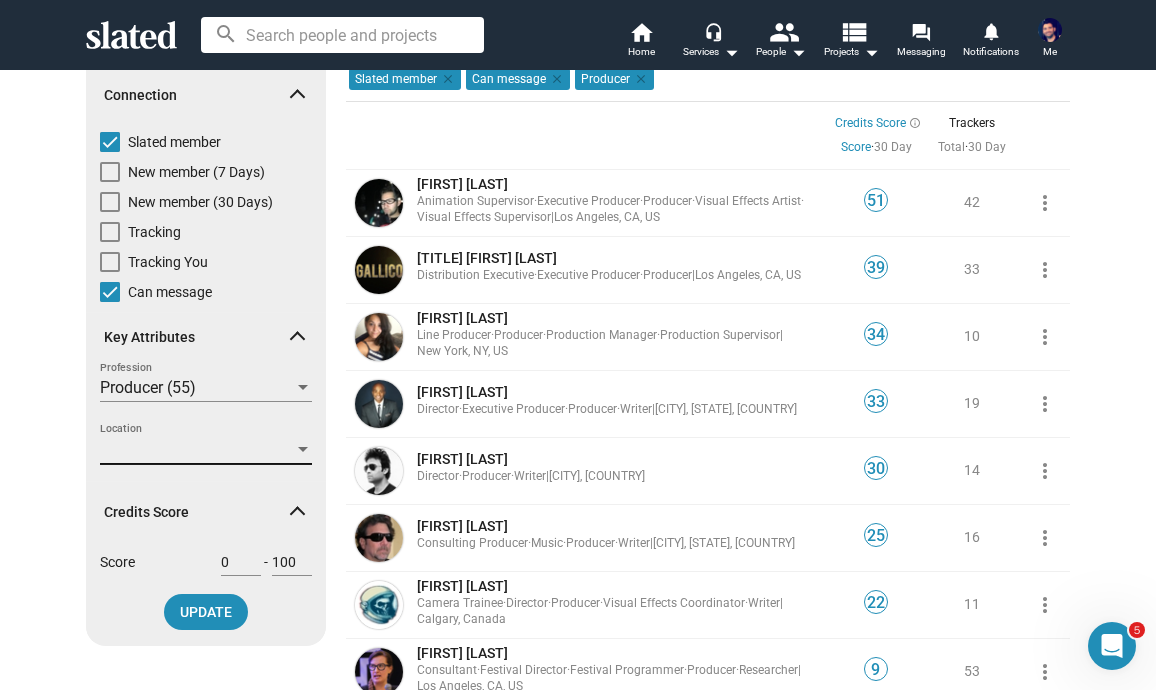 click on "Location" at bounding box center [197, 449] 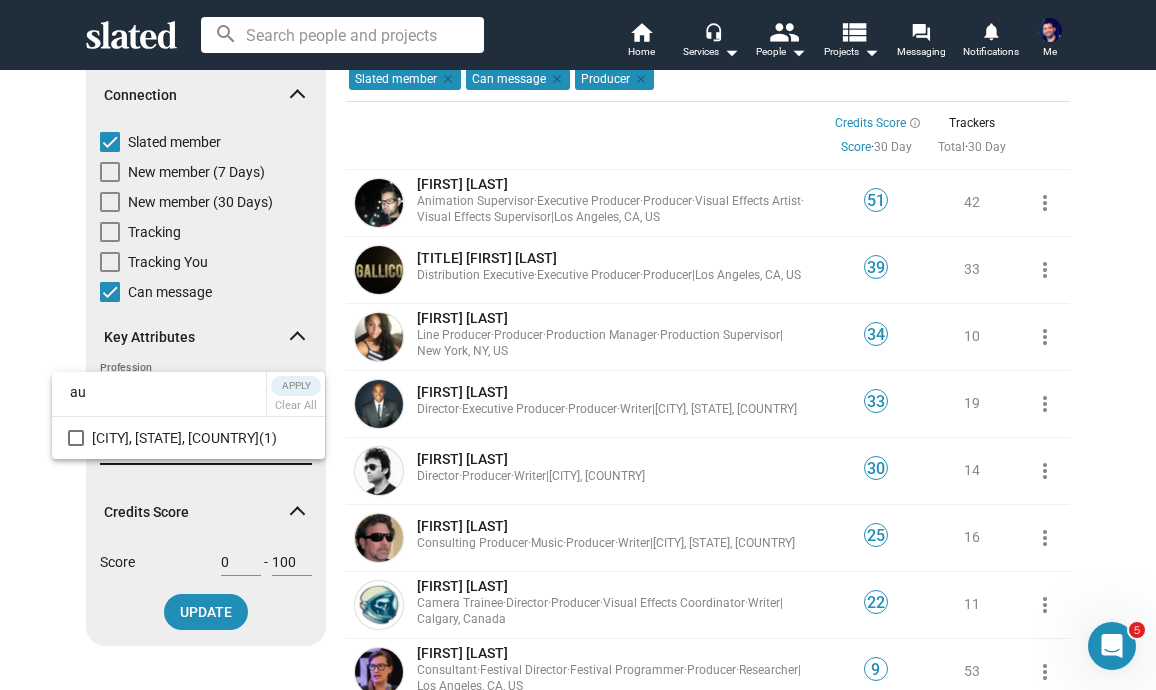 type on "au" 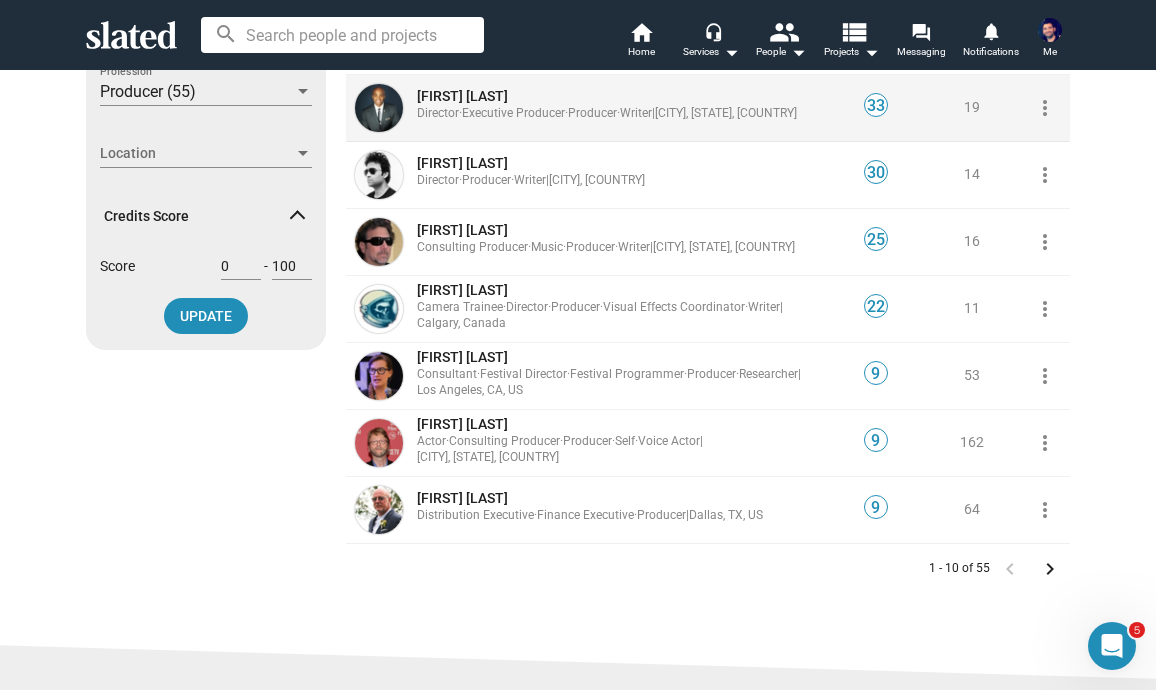 scroll, scrollTop: 390, scrollLeft: 0, axis: vertical 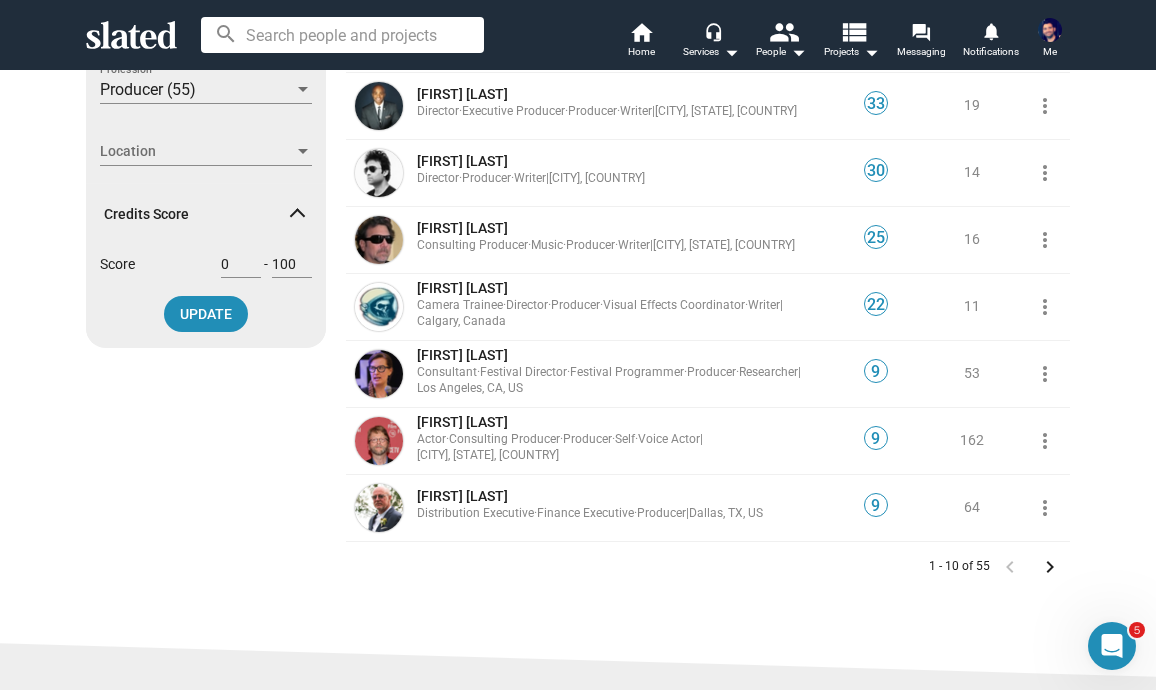 click on "keyboard_arrow_right" 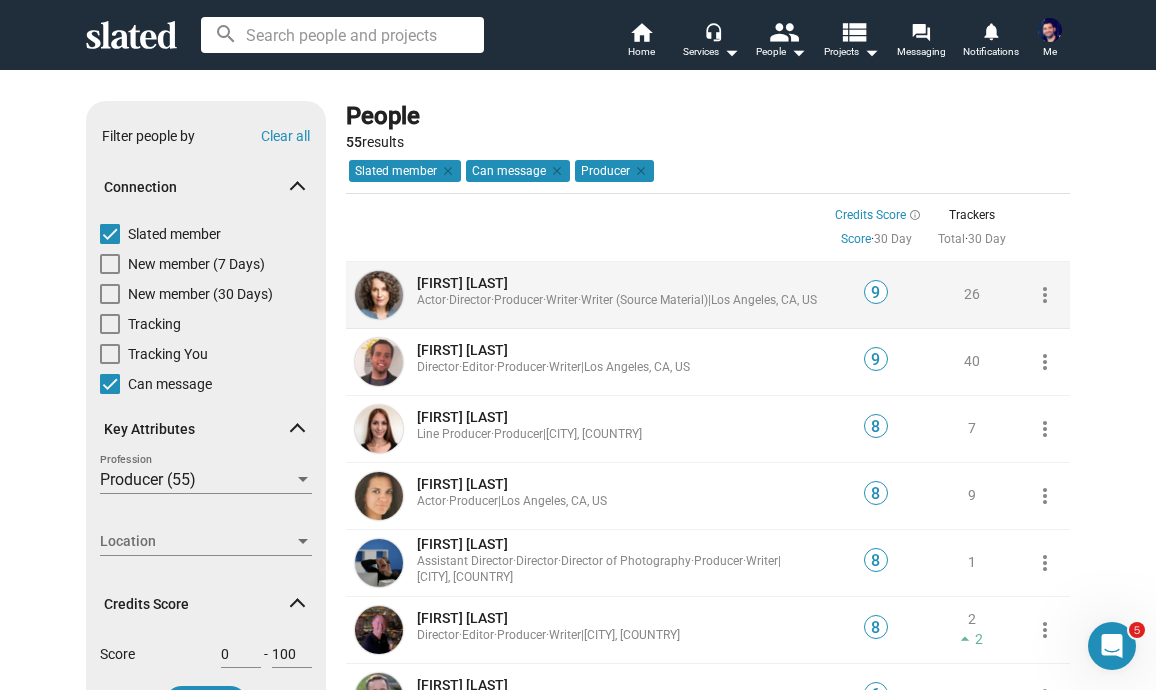 scroll, scrollTop: 99, scrollLeft: 0, axis: vertical 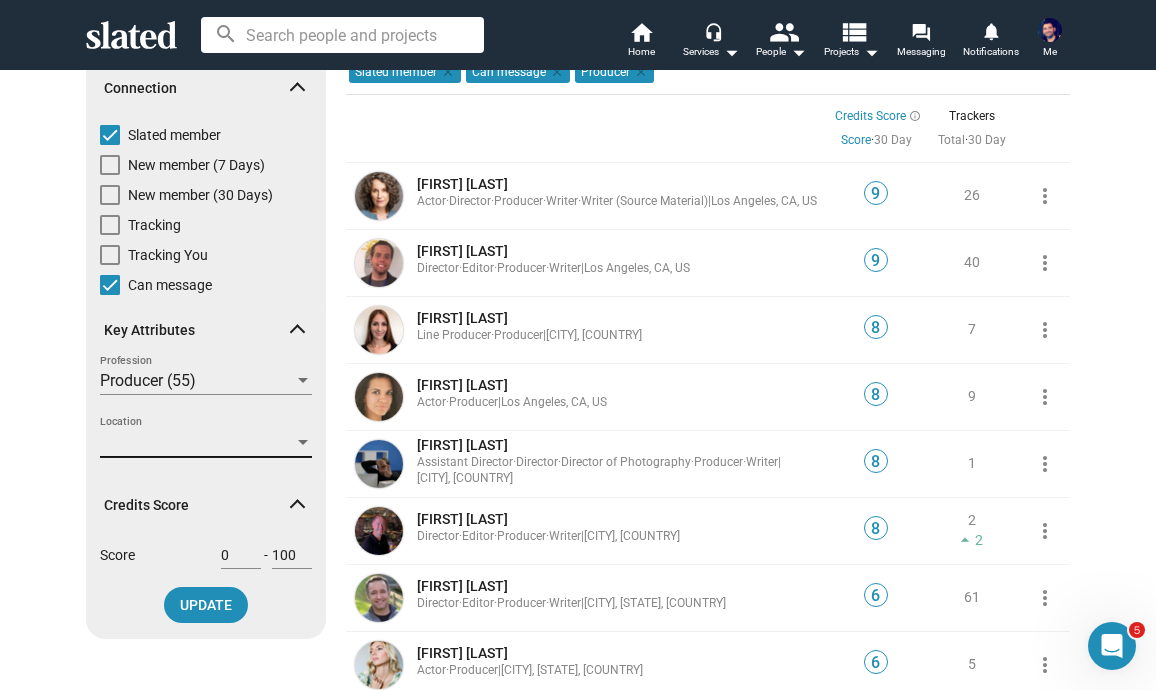 click on "Location" at bounding box center [197, 442] 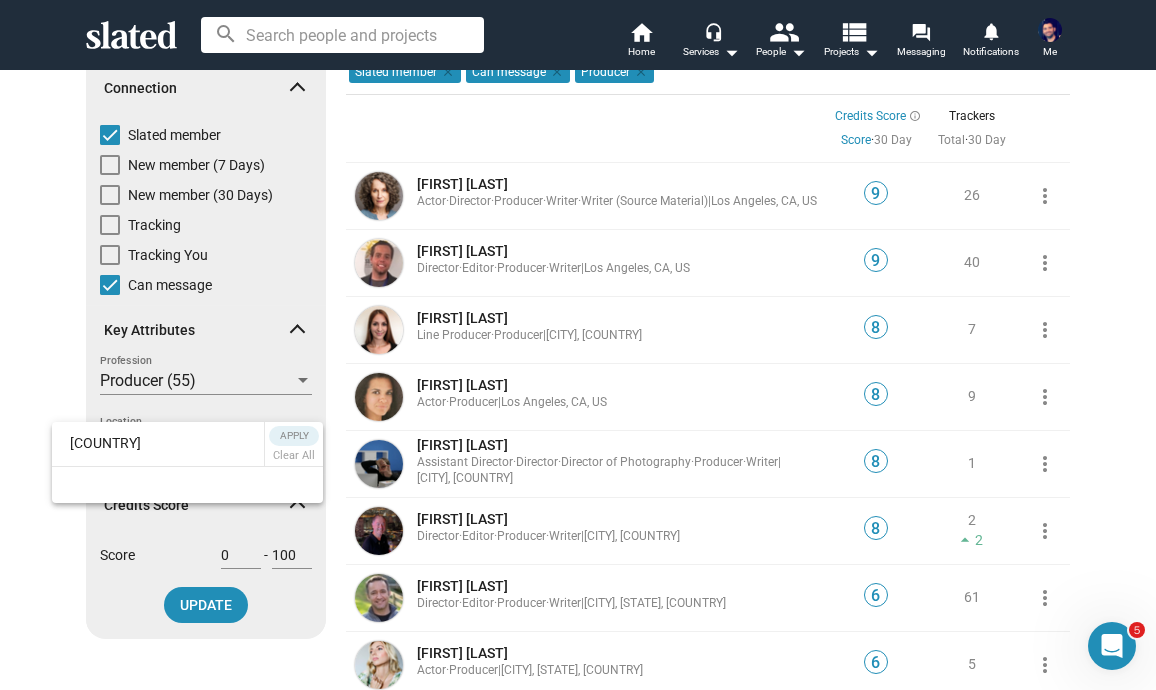 type on "australia" 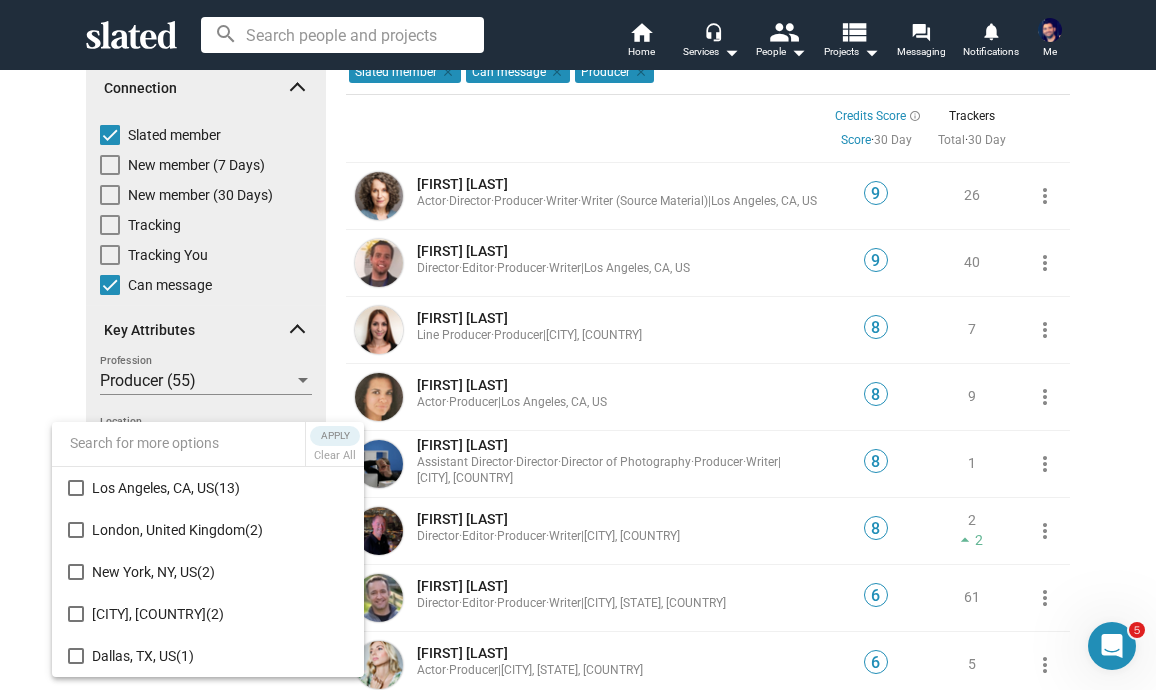click at bounding box center [578, 345] 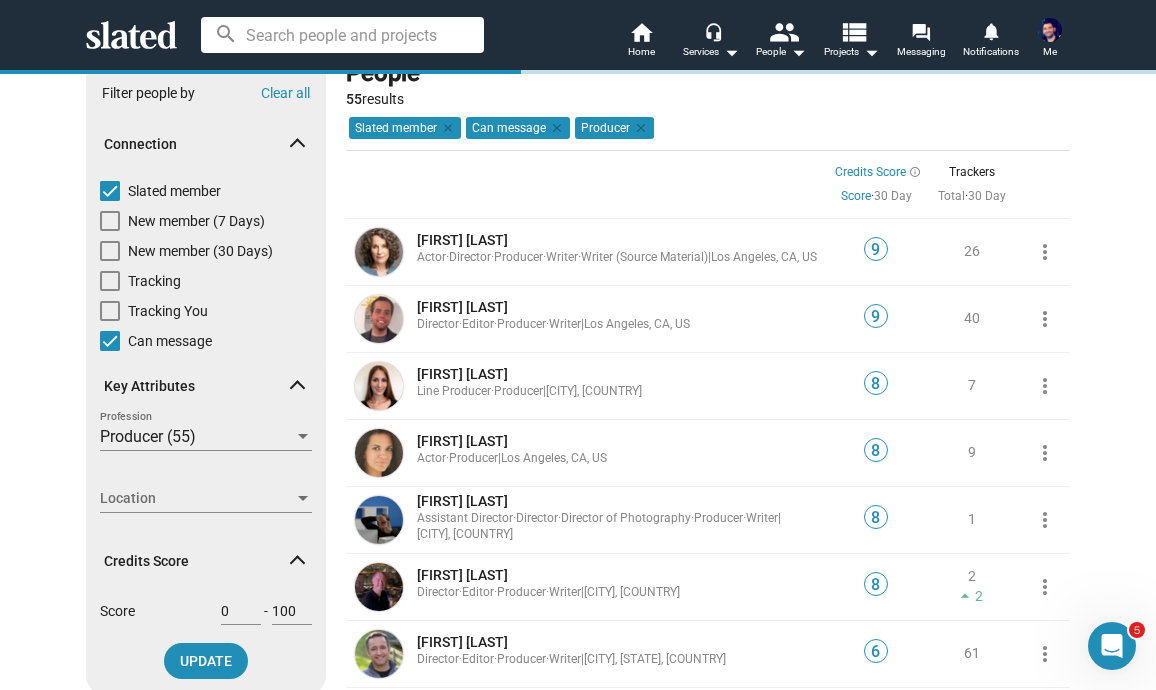 scroll, scrollTop: 0, scrollLeft: 0, axis: both 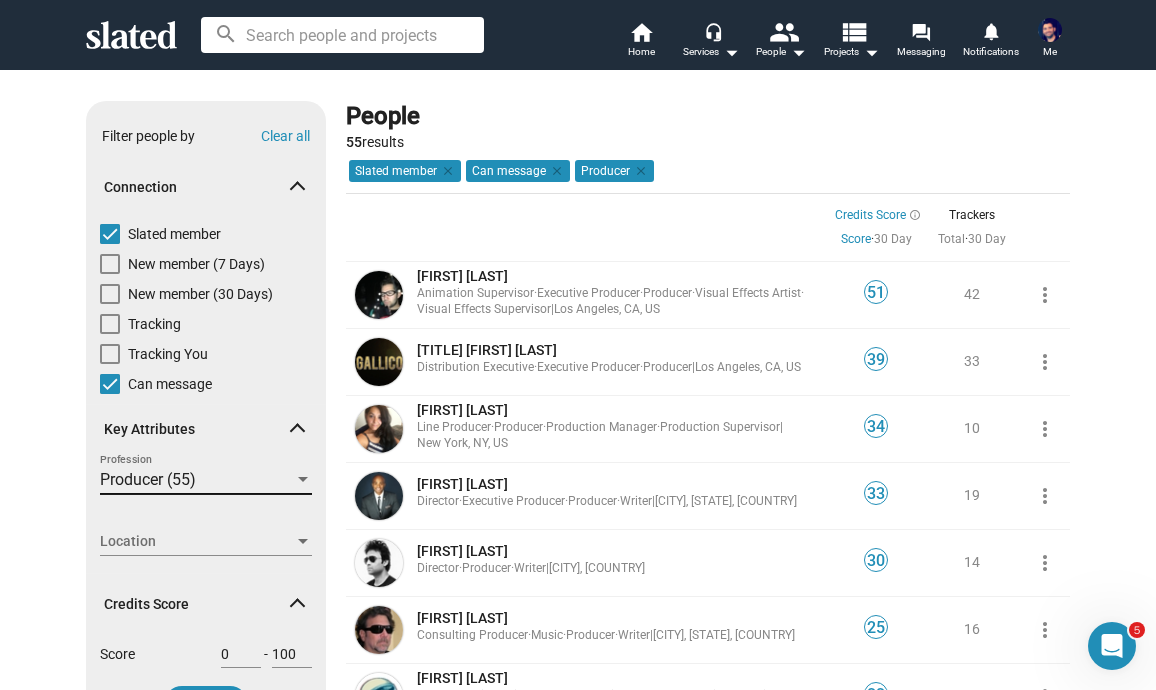 click on "Producer (55)" at bounding box center [148, 479] 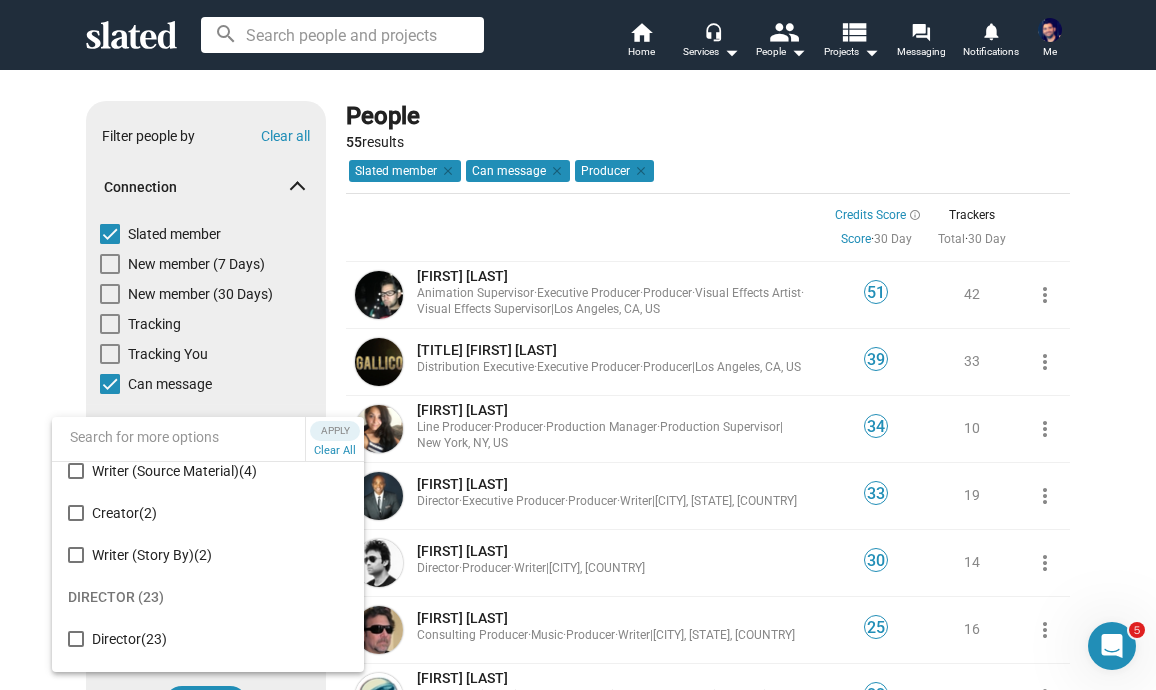 scroll, scrollTop: 443, scrollLeft: 0, axis: vertical 